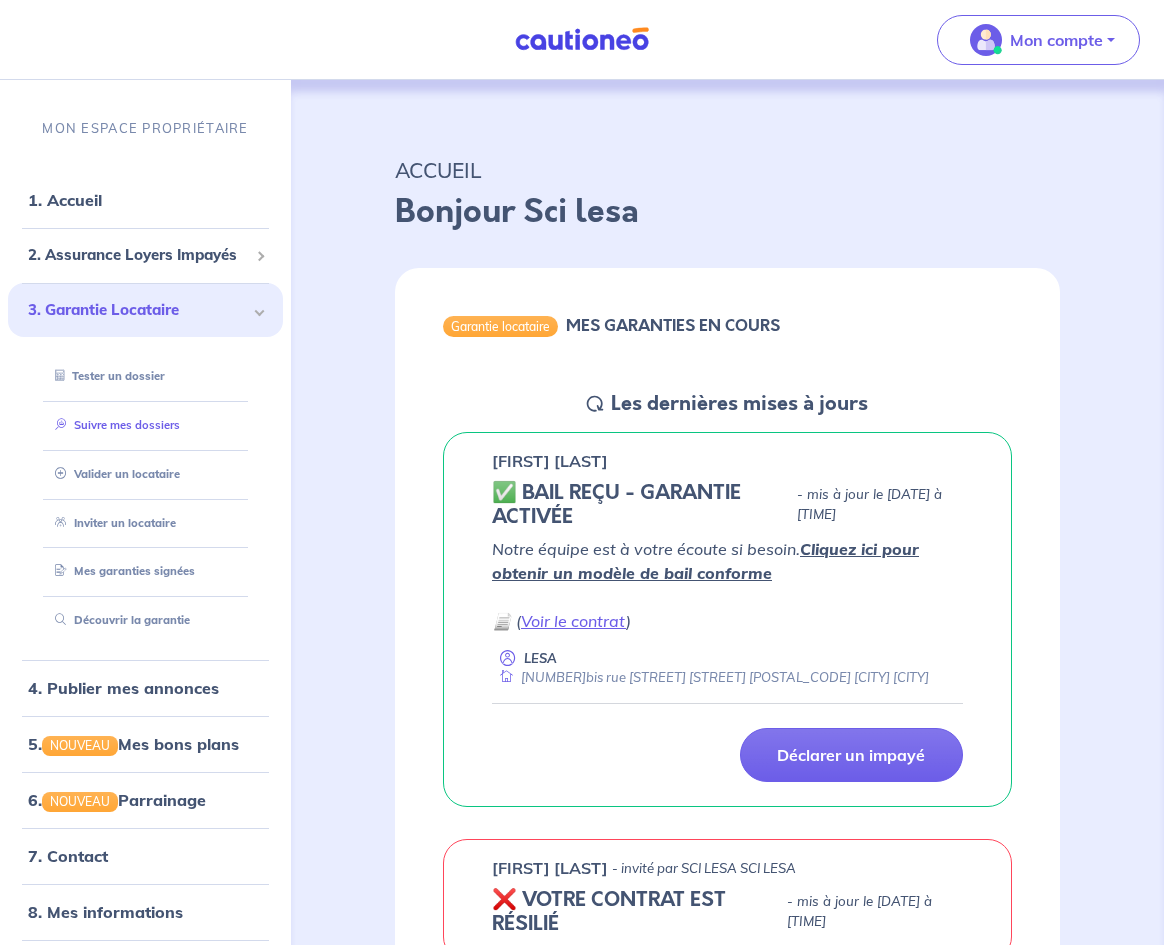 scroll, scrollTop: 0, scrollLeft: 0, axis: both 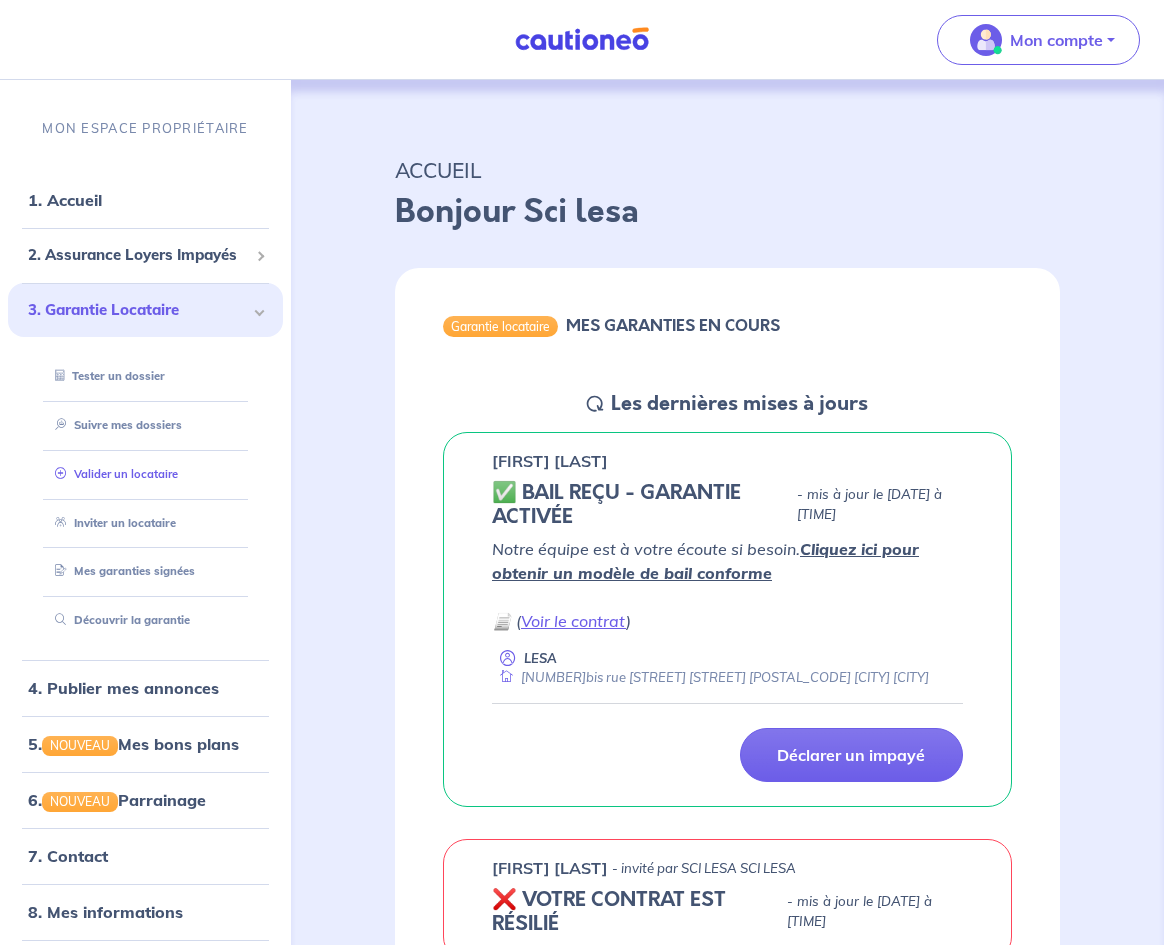 click on "Valider un locataire" at bounding box center (112, 473) 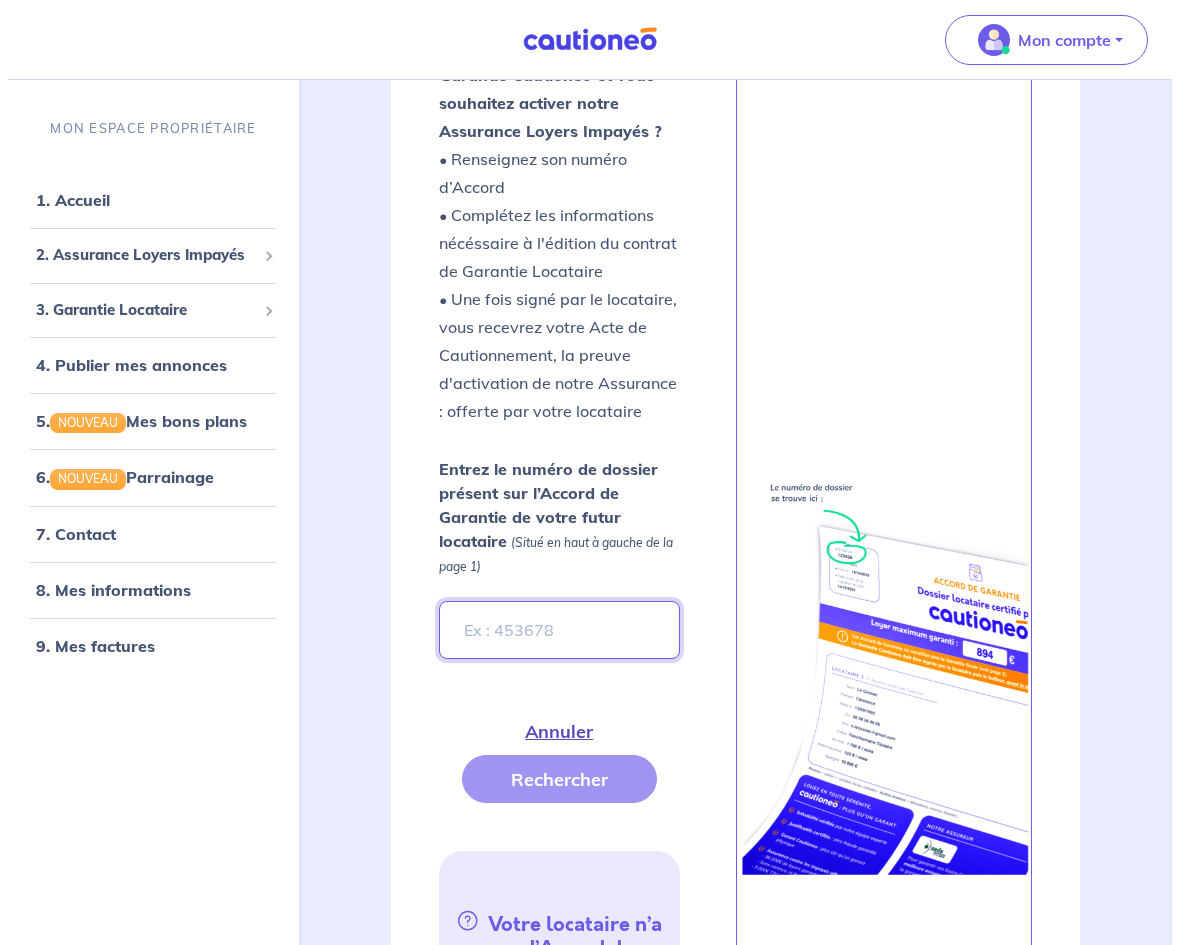 scroll, scrollTop: 659, scrollLeft: 0, axis: vertical 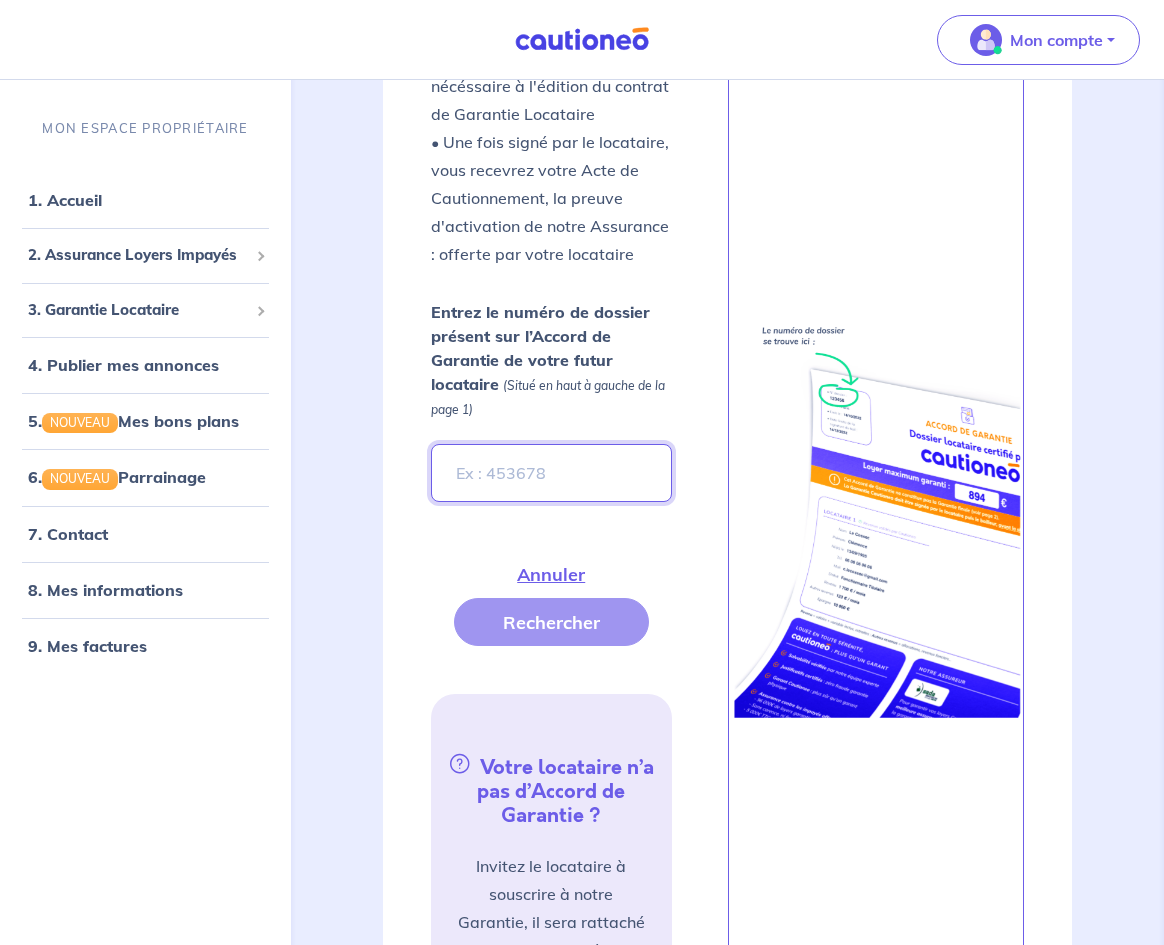 click on "Entrez le numéro de dossier présent sur l’Accord de Garantie de votre futur locataire   (Situé en haut à gauche de la page 1)" at bounding box center (551, 473) 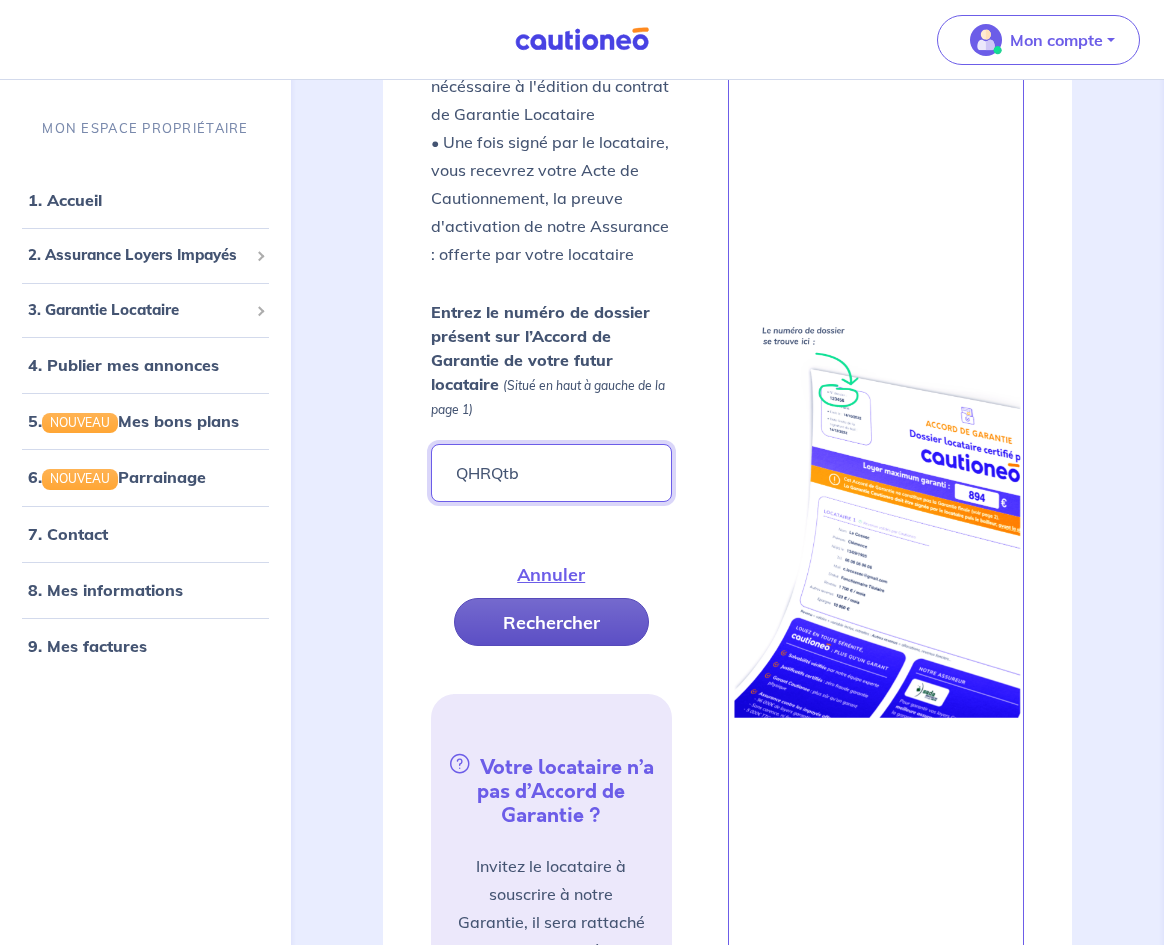 type on "QHRQtb" 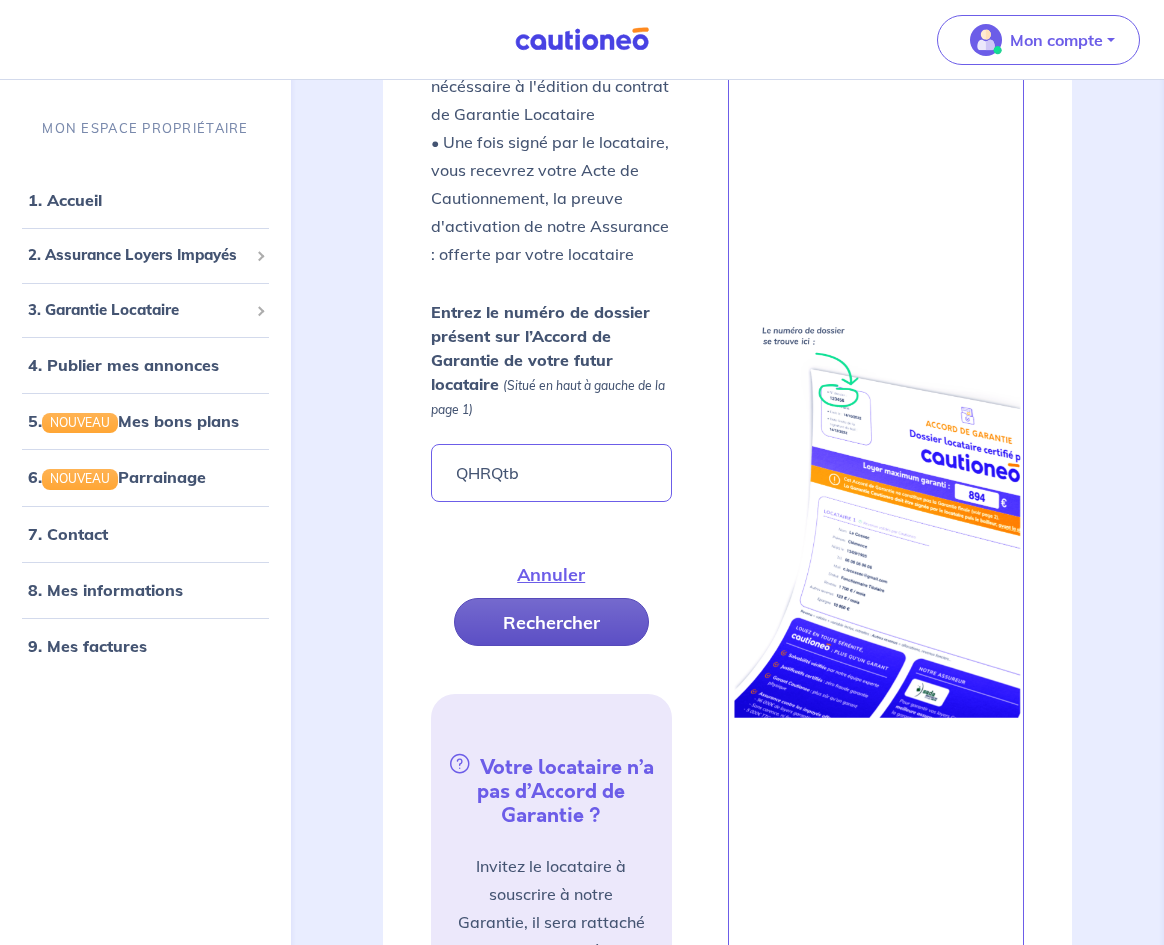 click on "Rechercher" at bounding box center [551, 622] 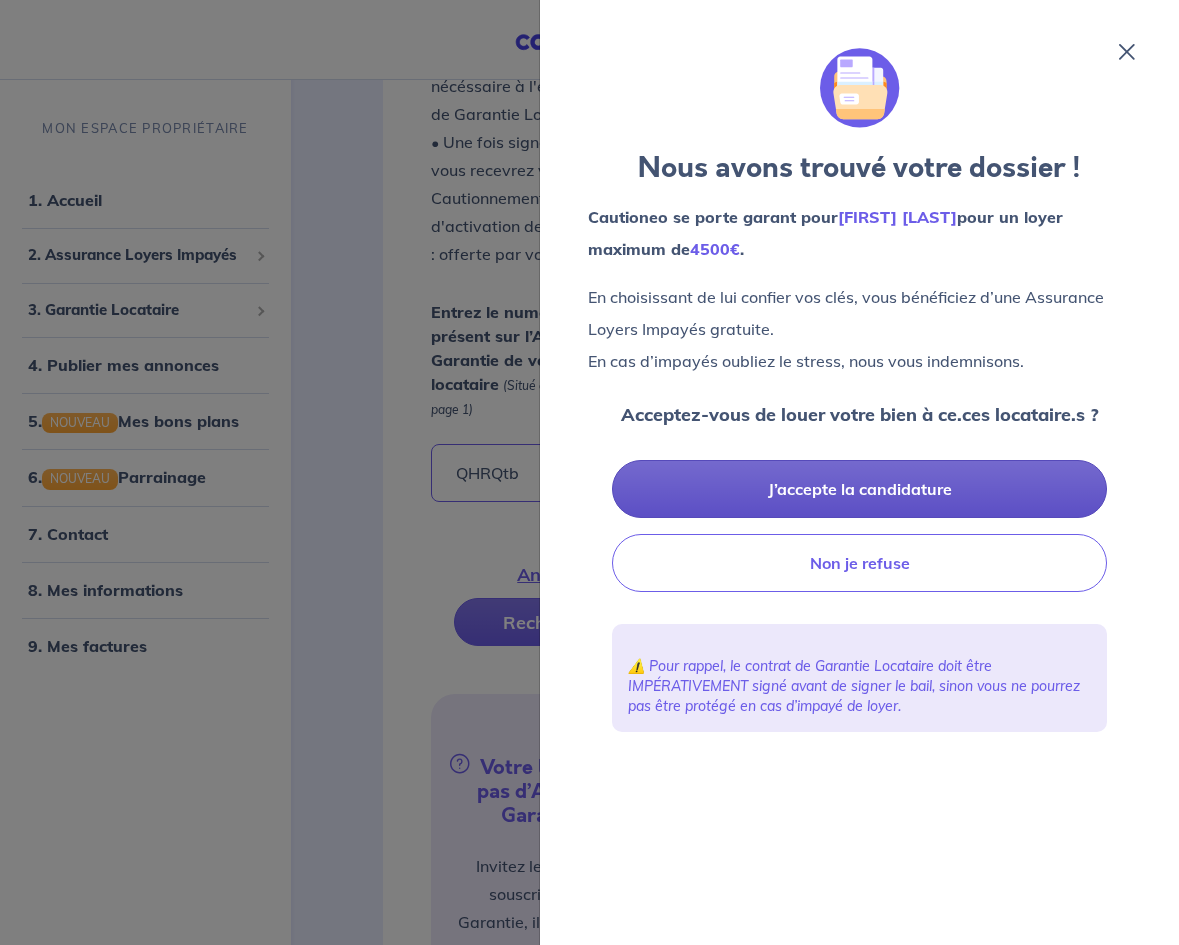 click on "J’accepte la candidature" at bounding box center [859, 489] 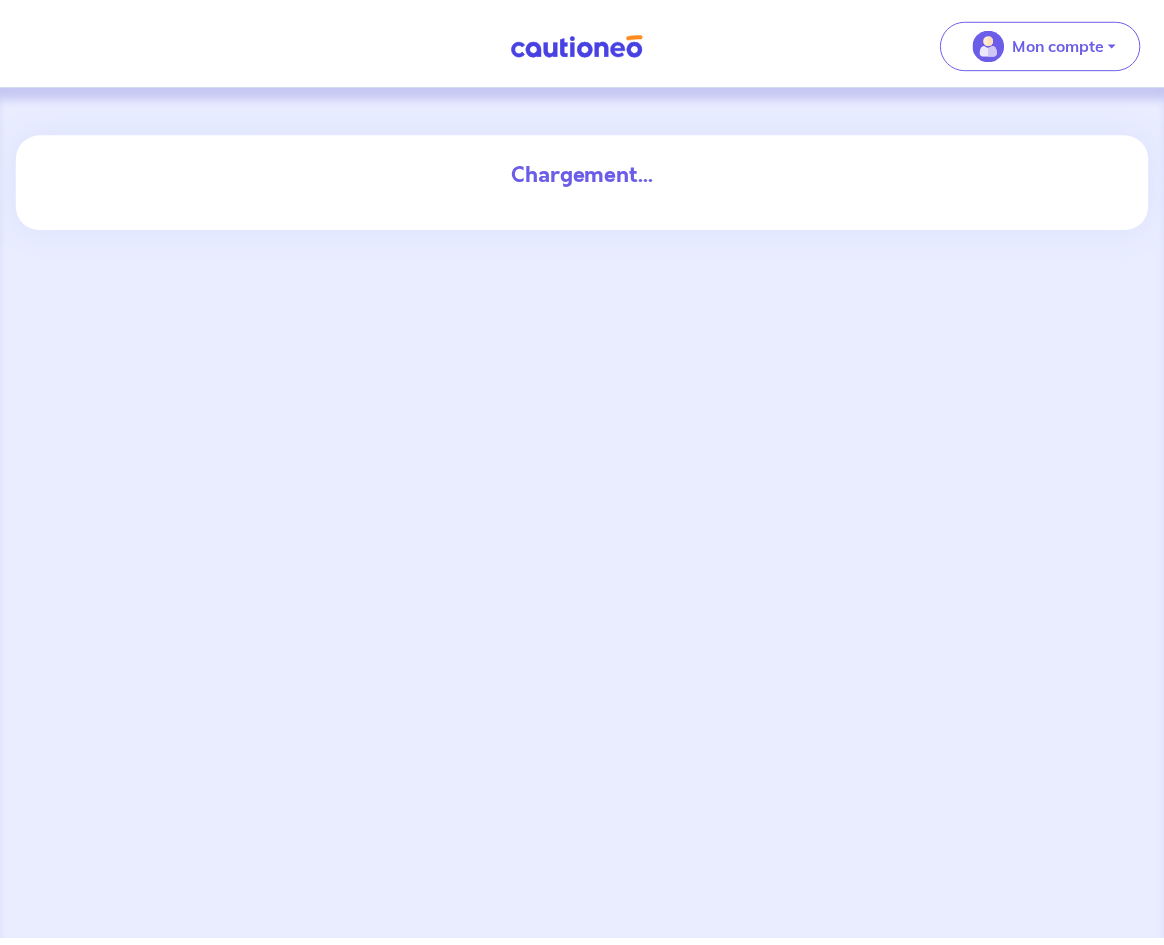 scroll, scrollTop: 0, scrollLeft: 0, axis: both 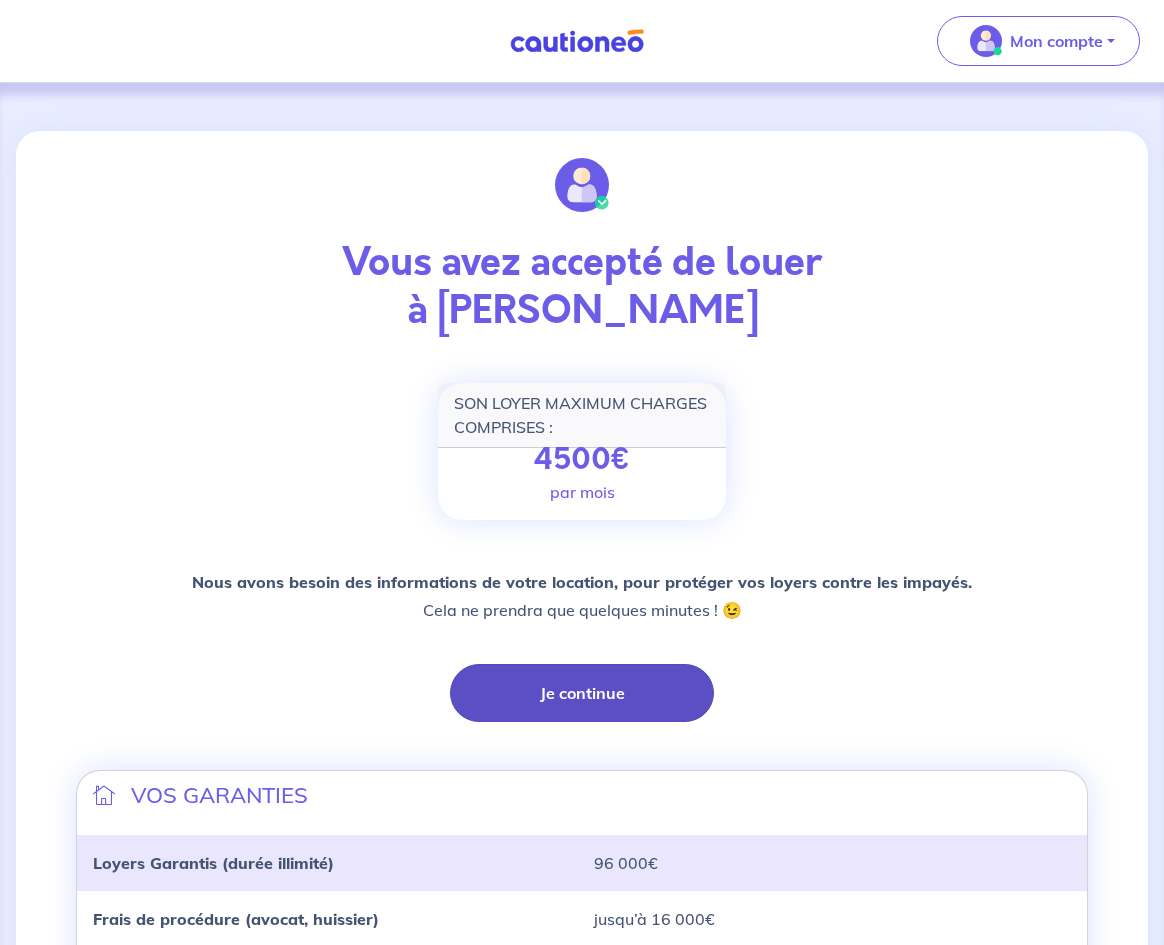 click on "Je continue" at bounding box center [582, 693] 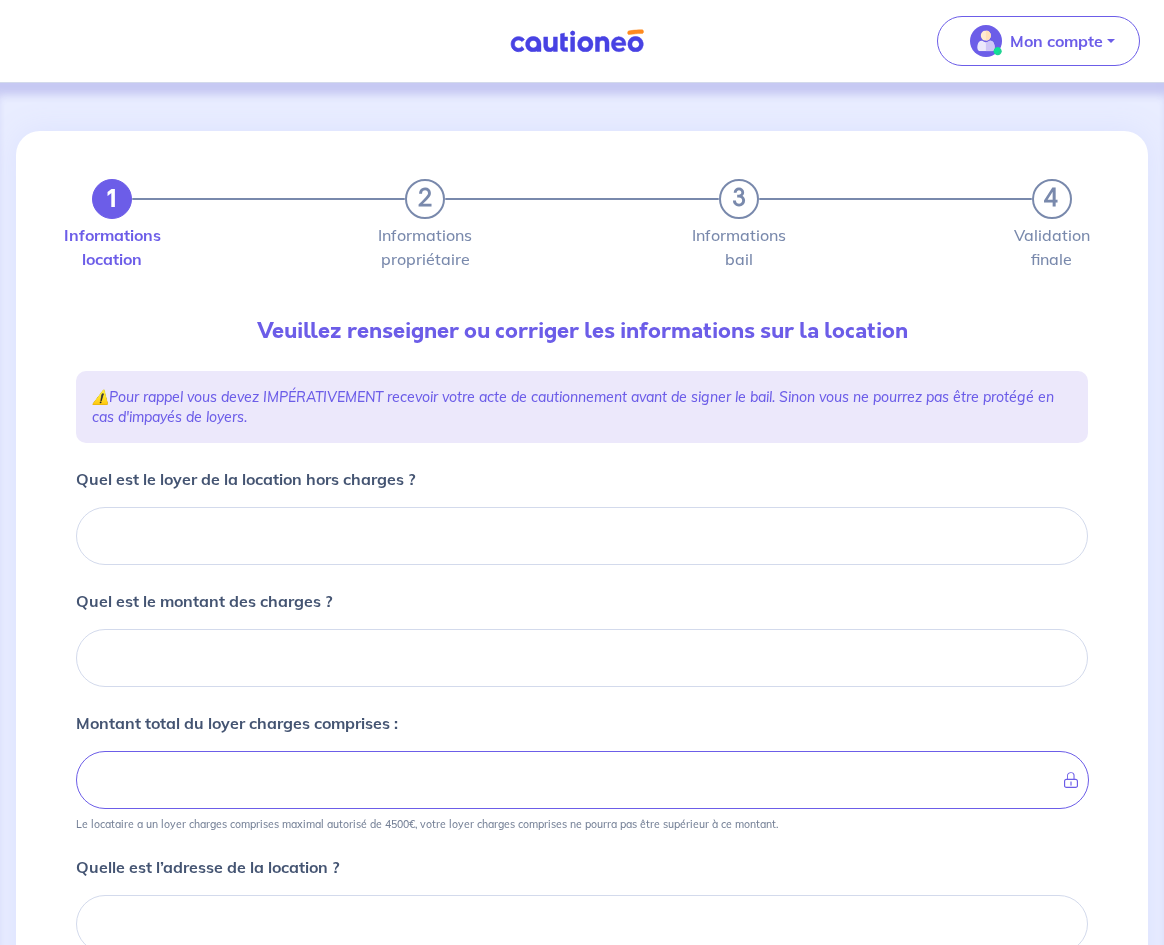 type 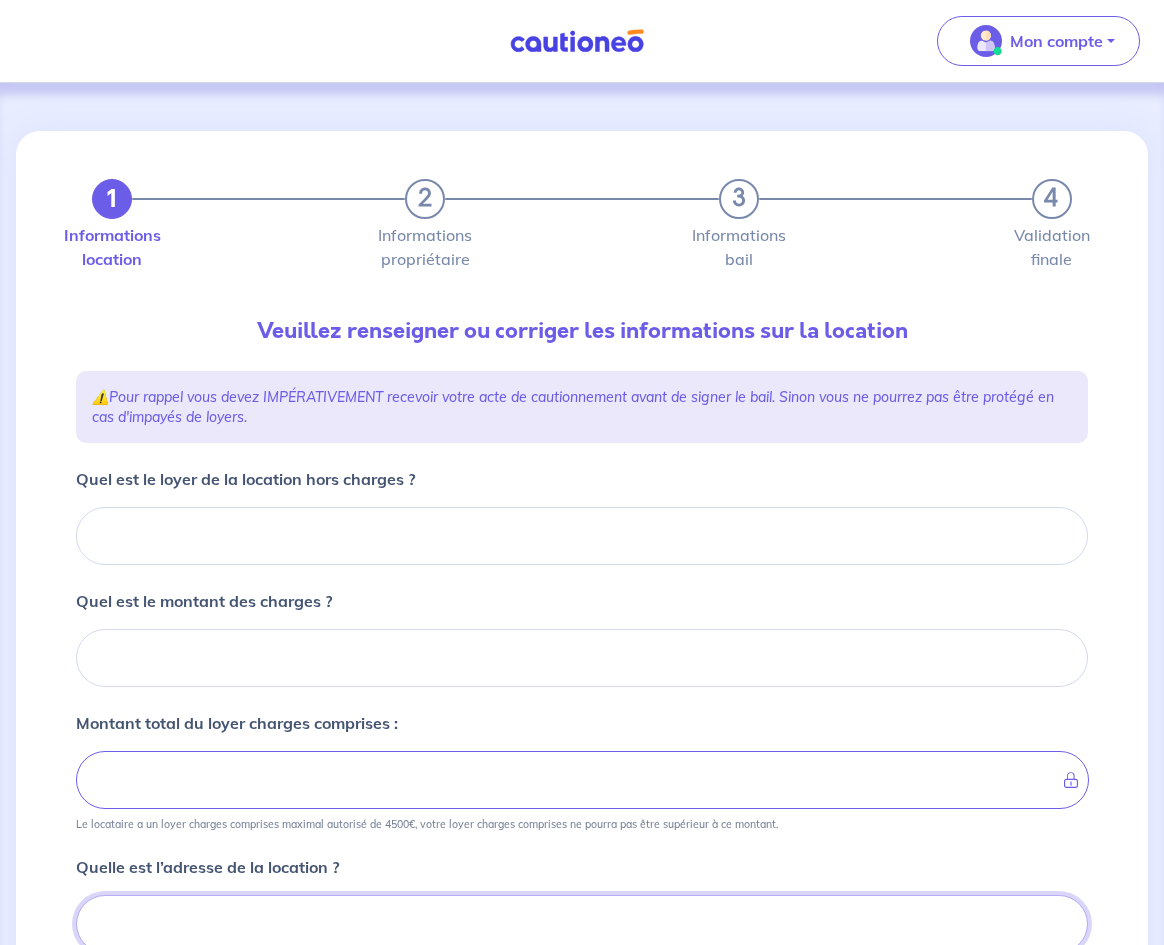 scroll, scrollTop: 8, scrollLeft: 0, axis: vertical 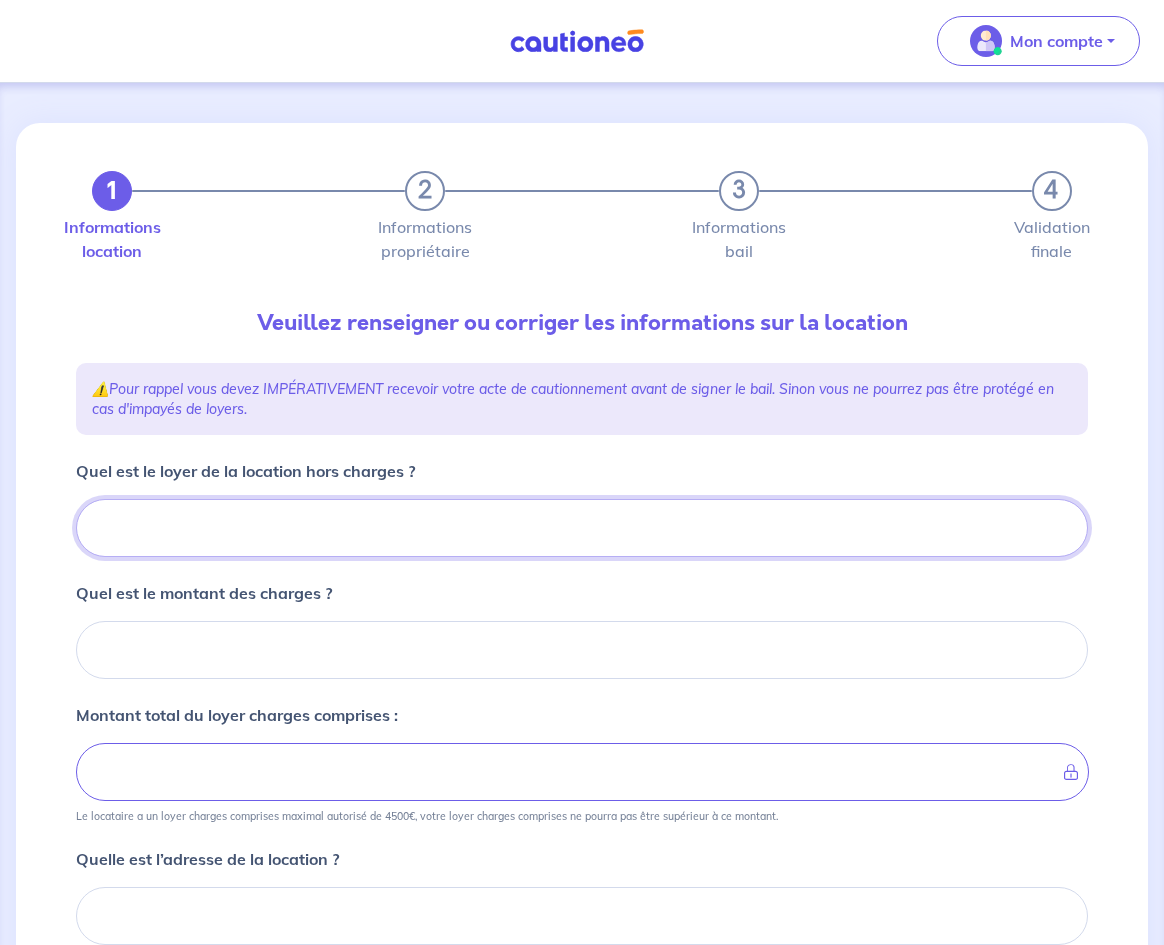 click on "Quel est le loyer de la location hors charges ?" at bounding box center (582, 528) 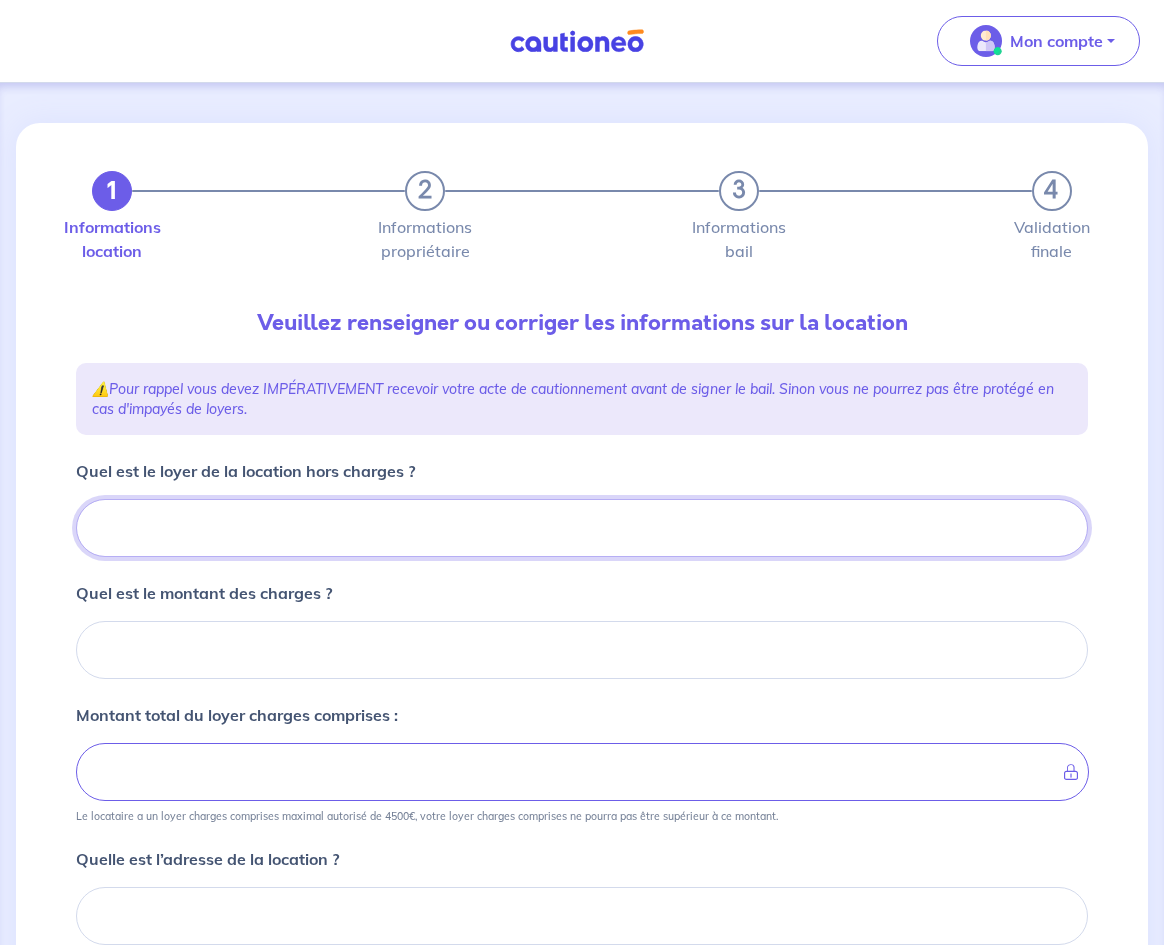 click on "Quel est le loyer de la location hors charges ?" at bounding box center (582, 528) 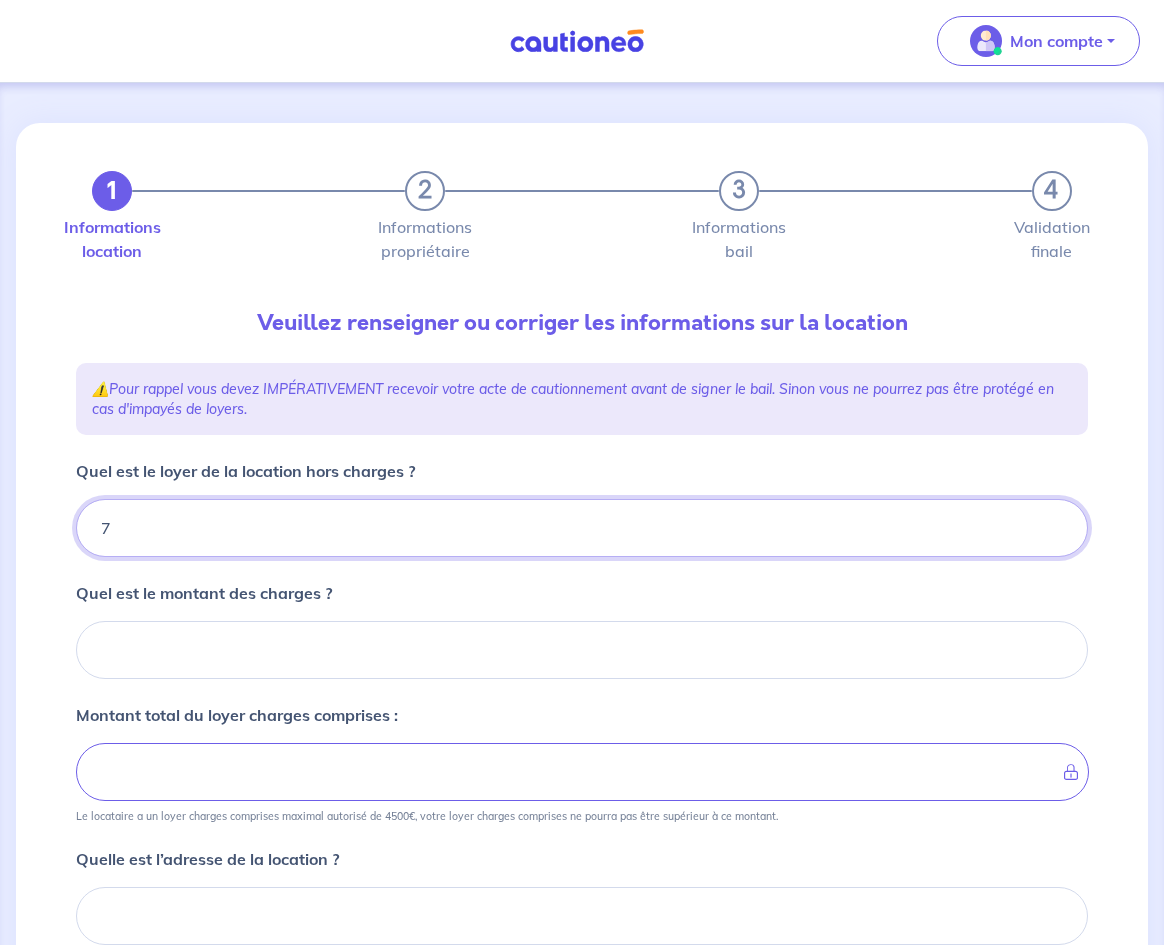 type on "71" 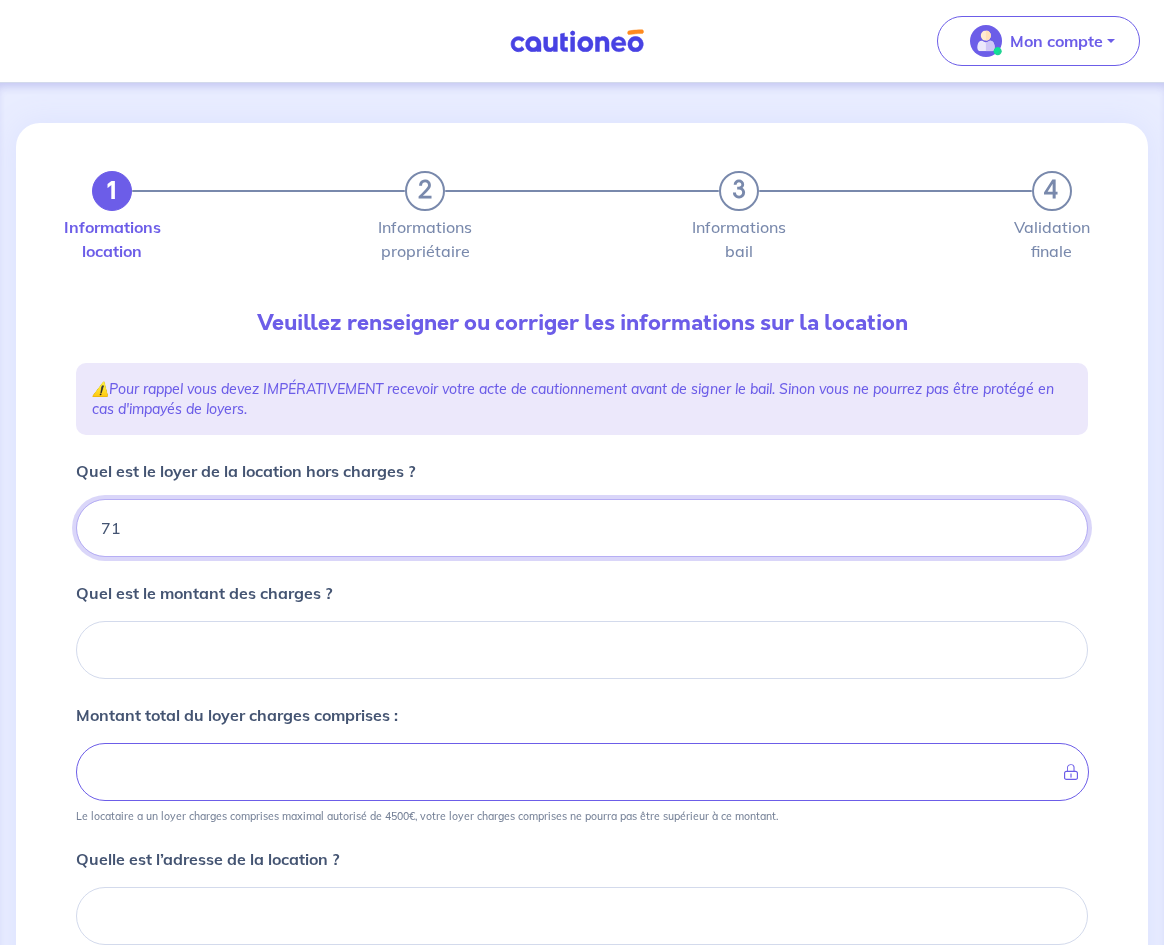 type 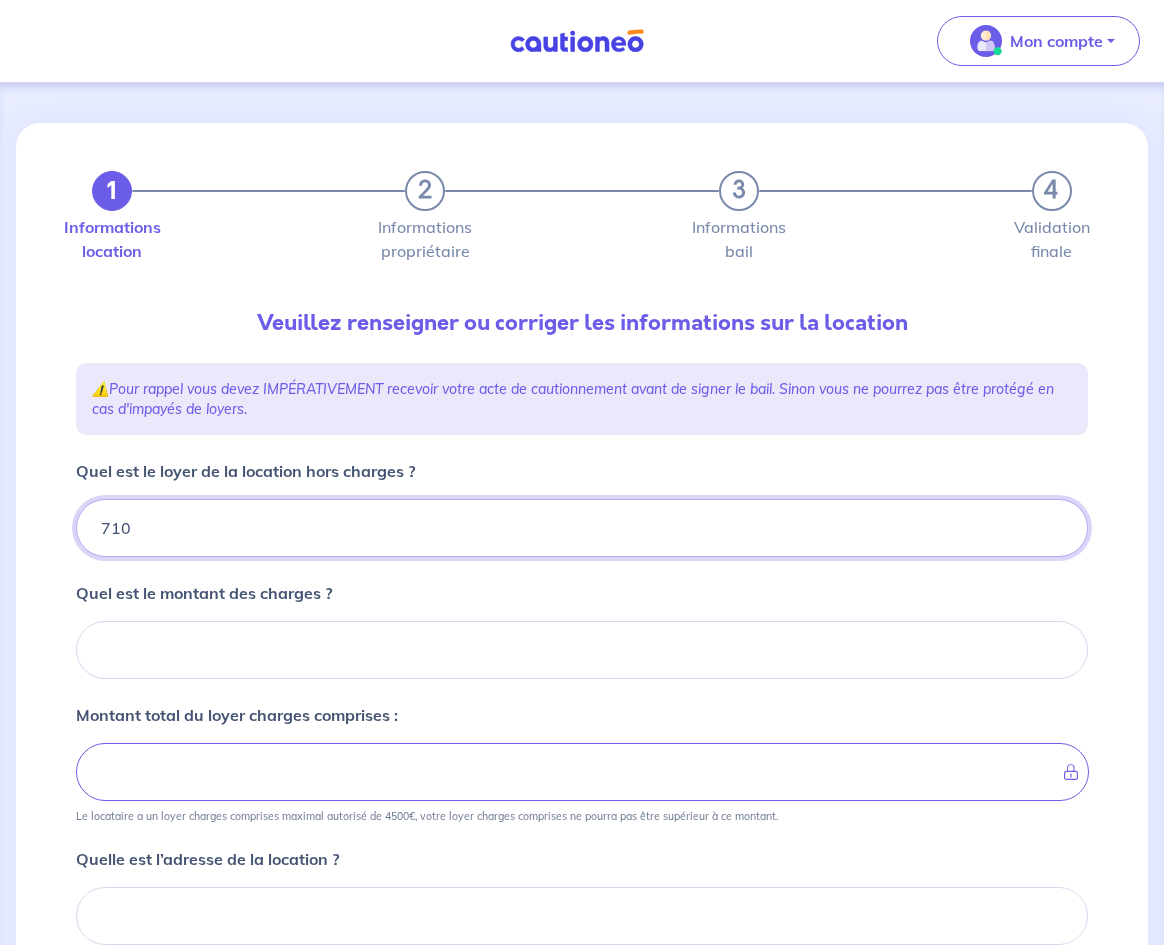 type 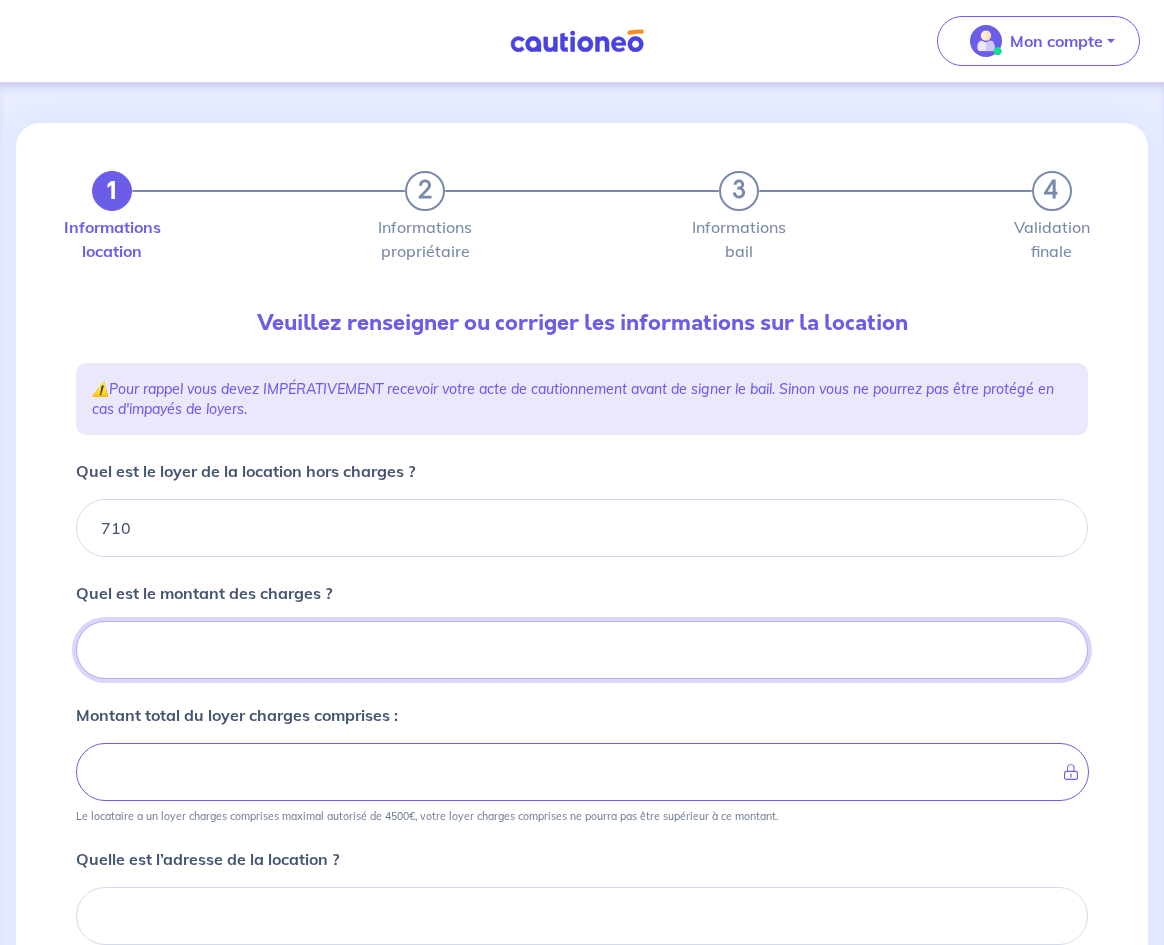 click on "Quel est le montant des charges ?" at bounding box center [582, 650] 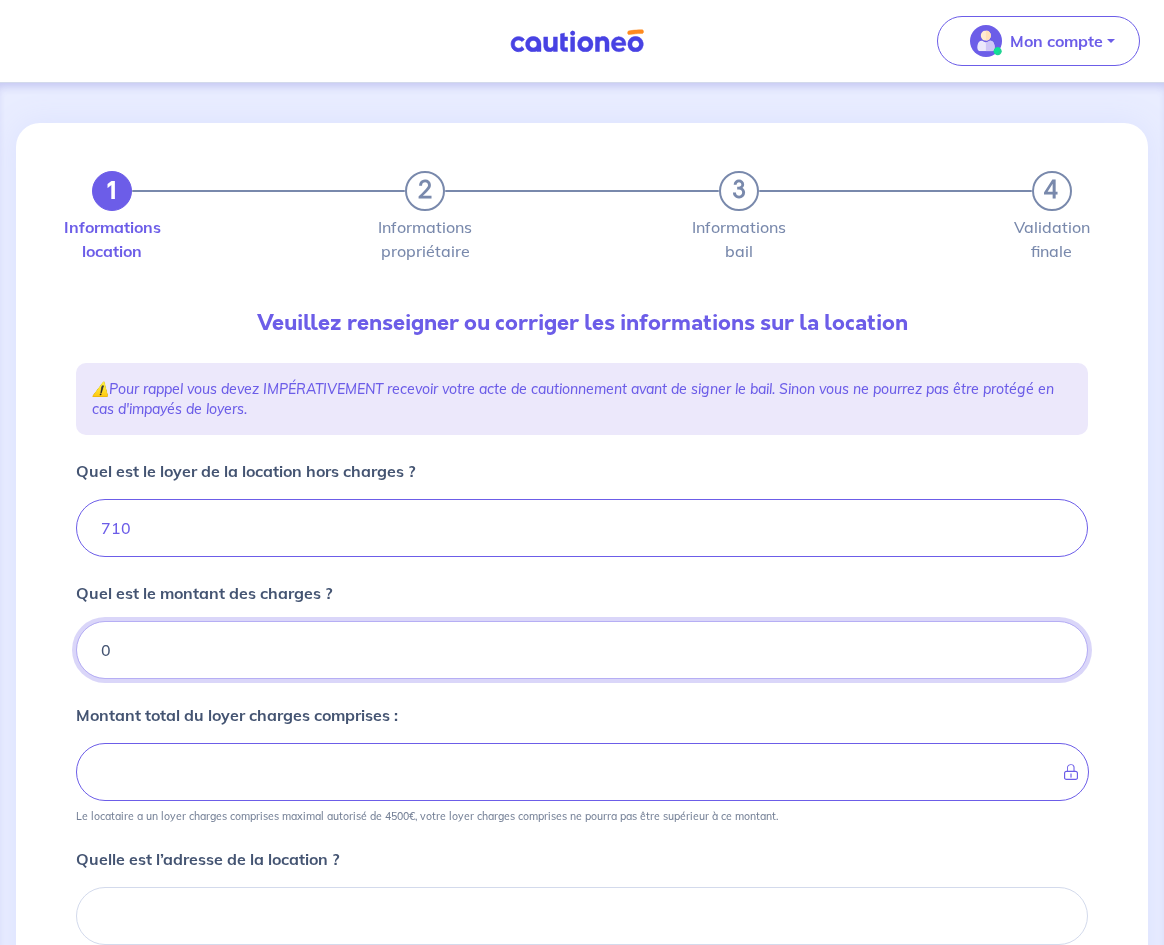 type on "710" 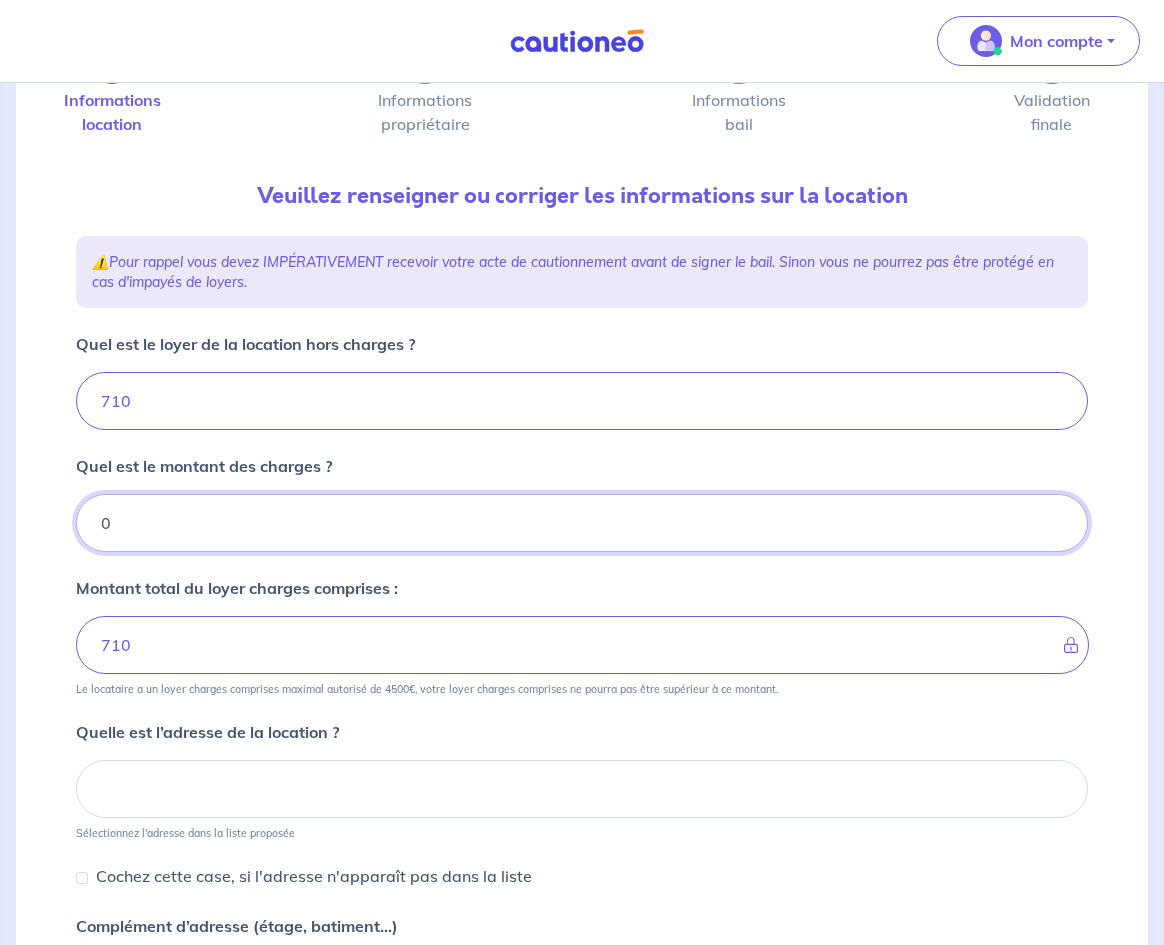 scroll, scrollTop: 408, scrollLeft: 0, axis: vertical 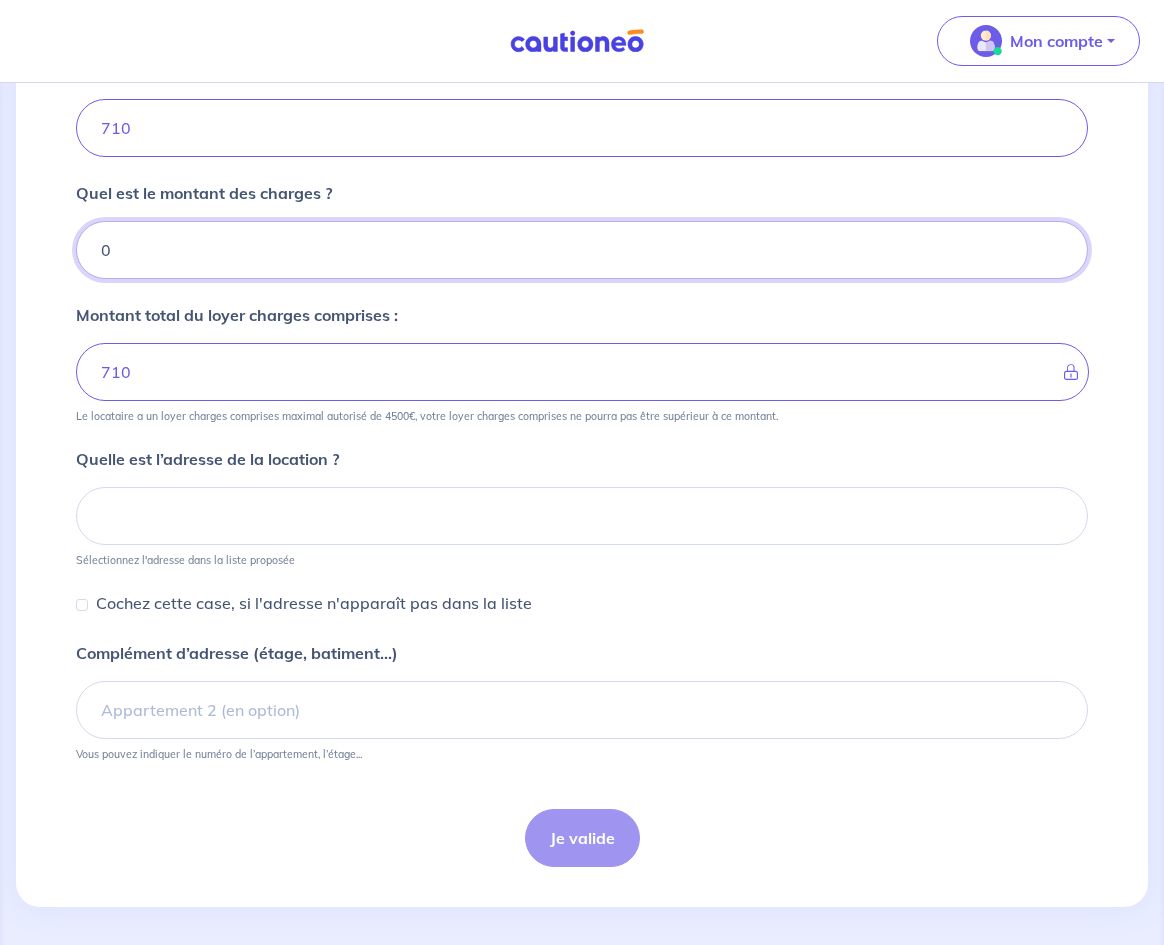 type on "0" 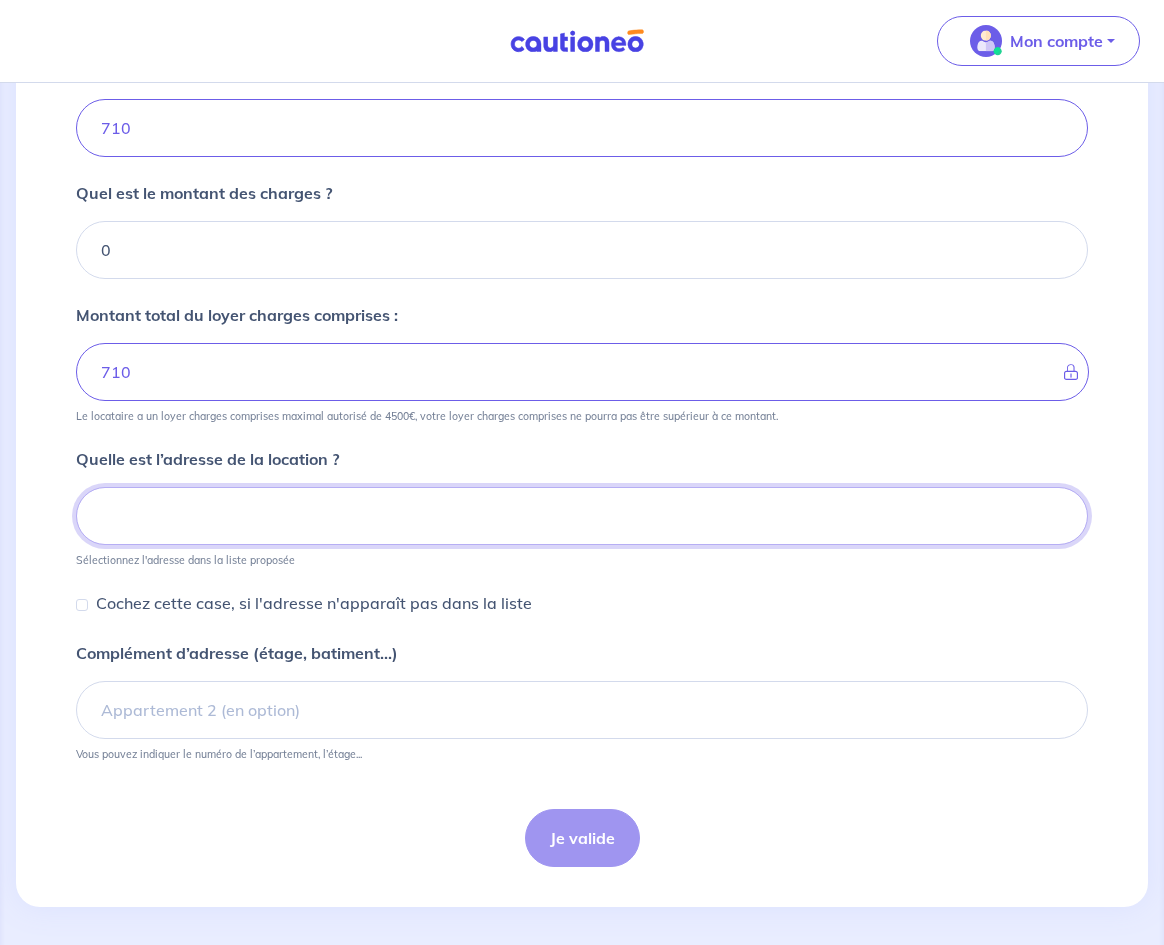 click at bounding box center (582, 516) 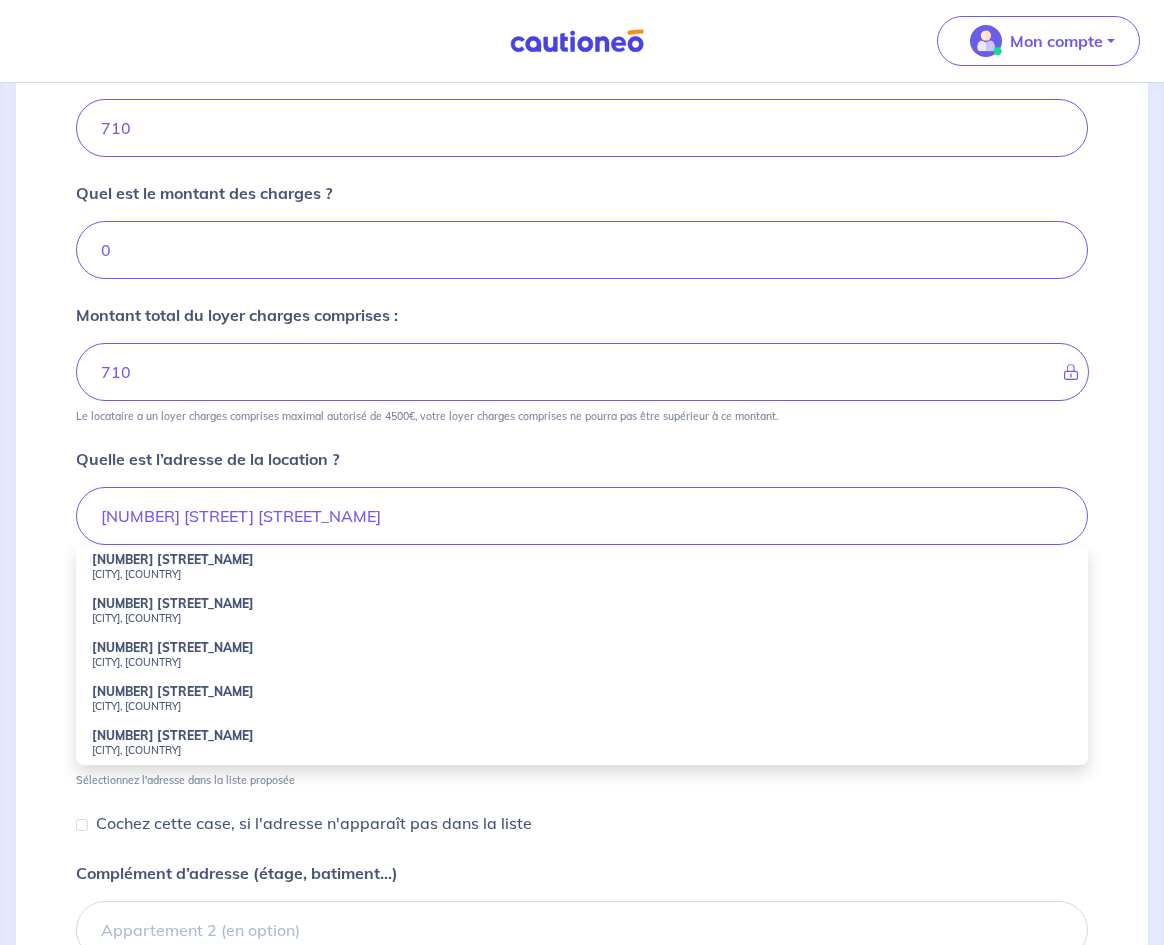 click on "[CITY], [COUNTRY]" at bounding box center [582, 574] 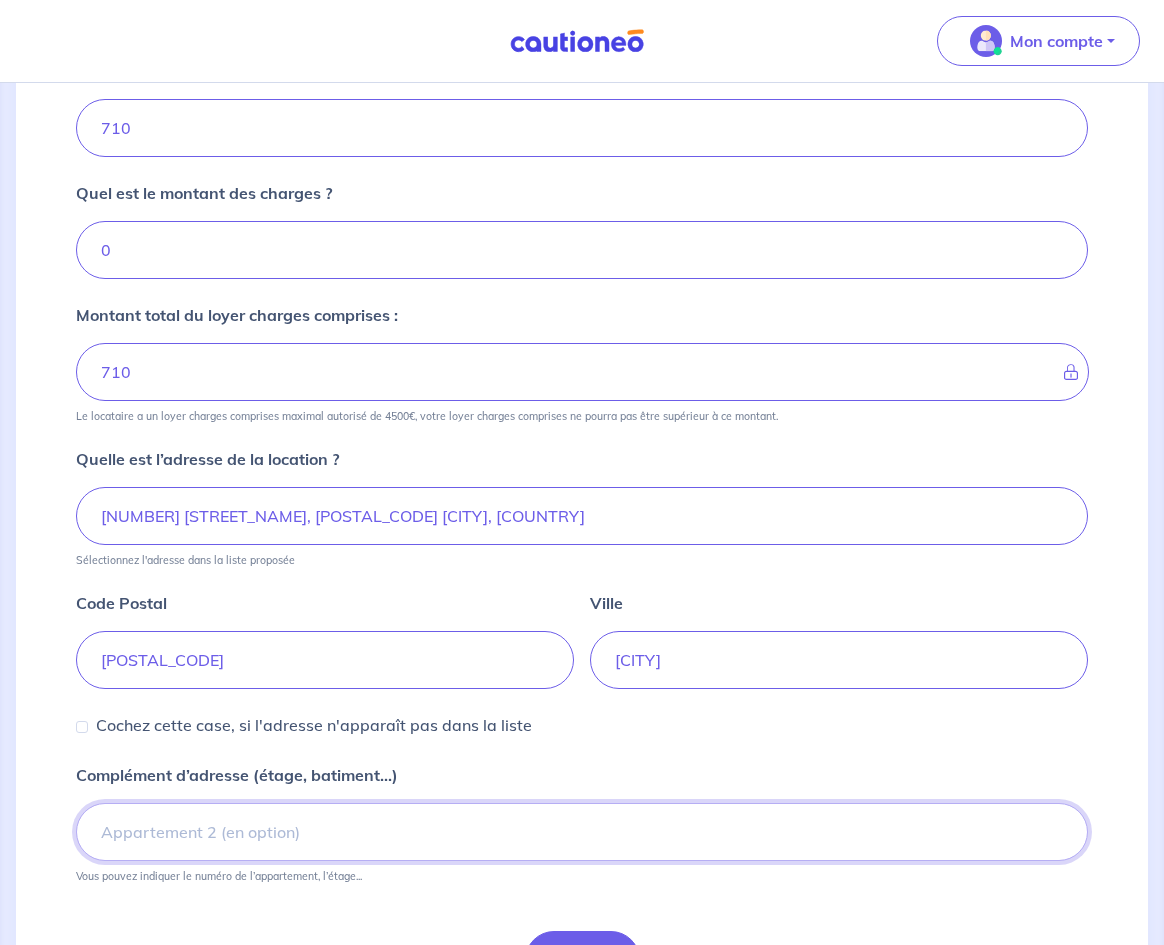 click on "Complément d’adresse (étage, batiment...)" at bounding box center [582, 832] 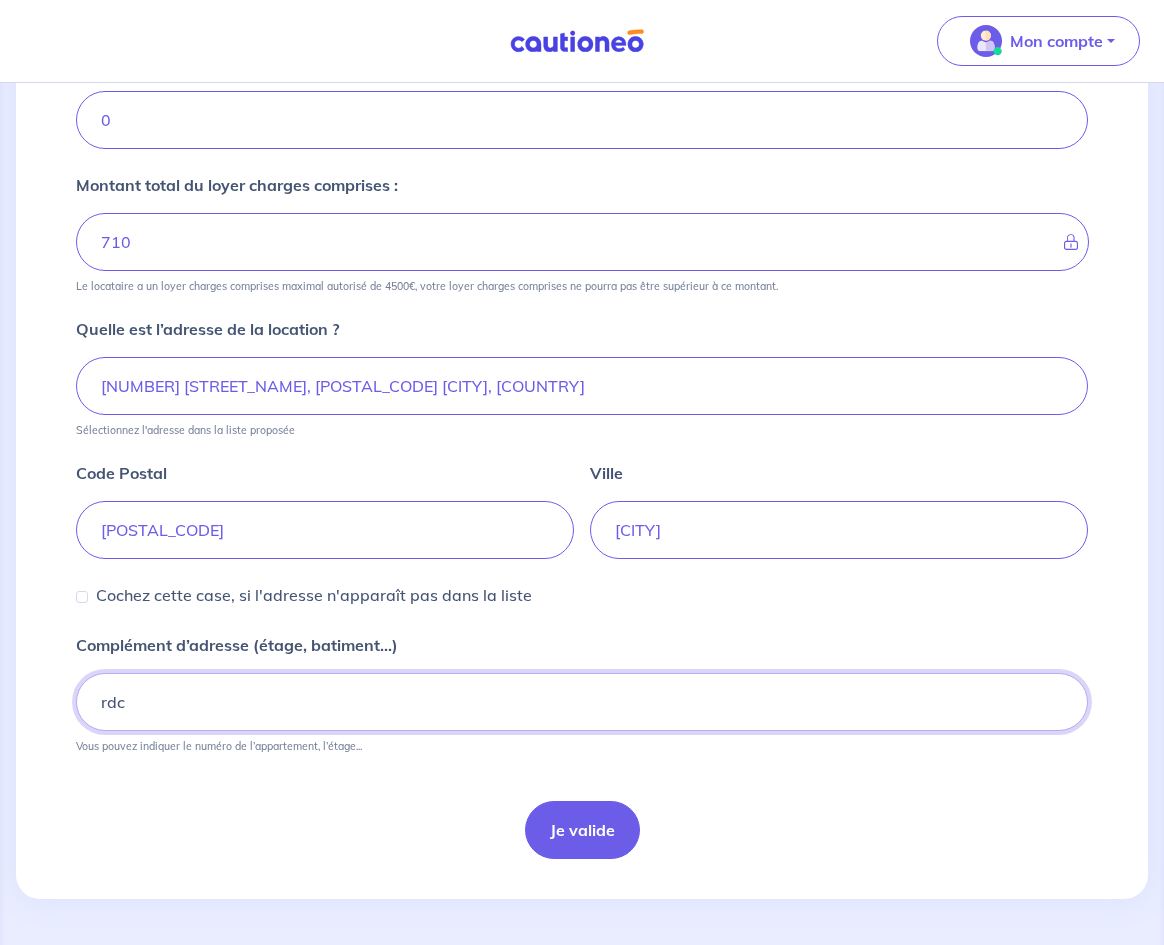 scroll, scrollTop: 540, scrollLeft: 0, axis: vertical 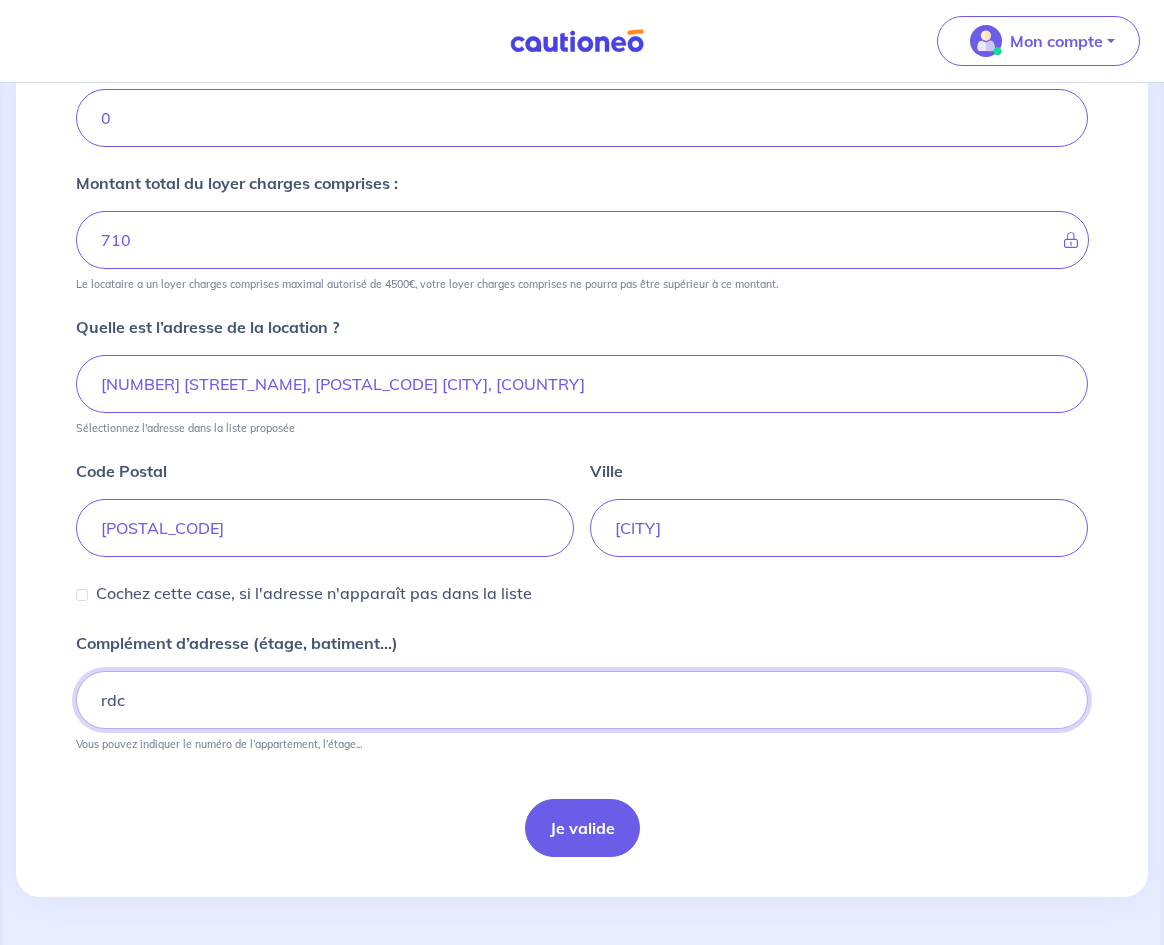 type on "rdc" 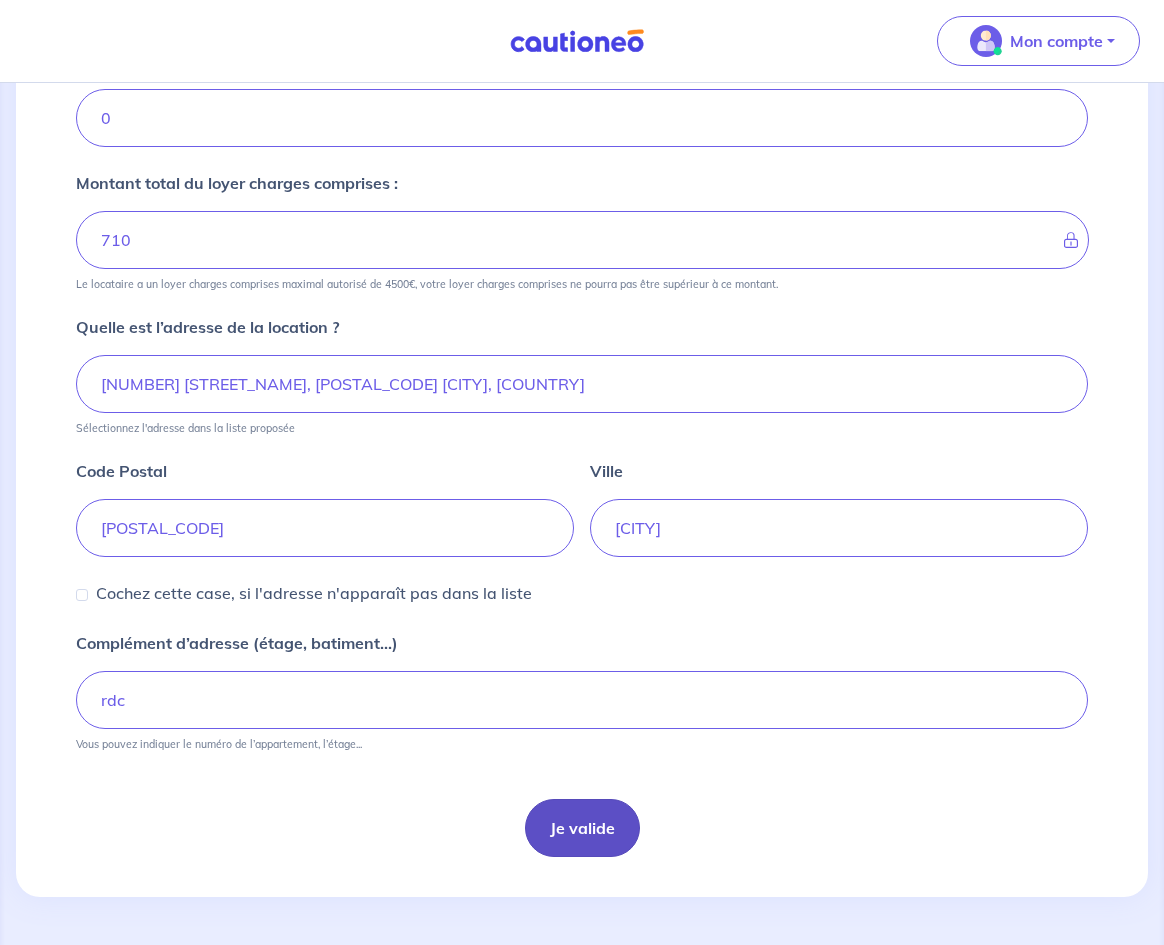 click on "Je valide" at bounding box center [582, 828] 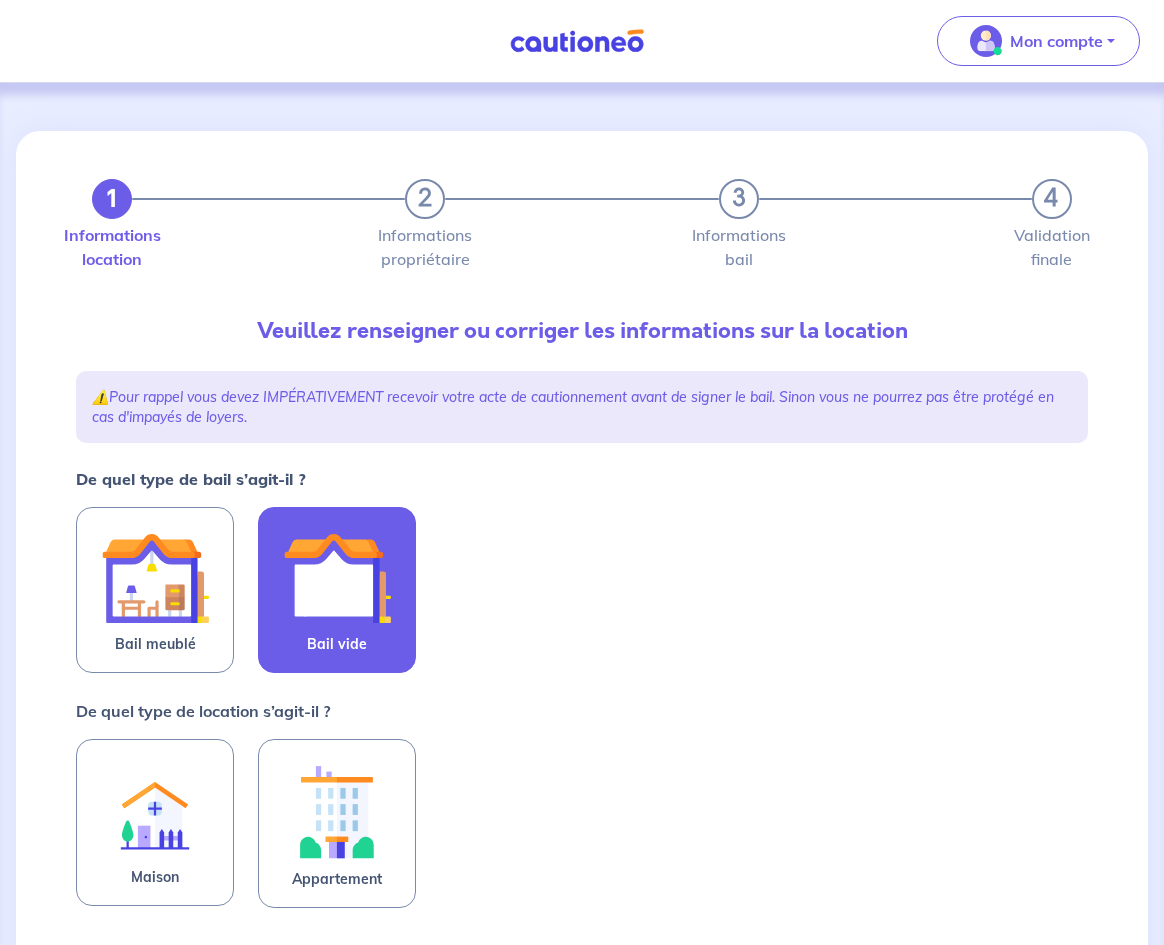 click on "Bail vide" at bounding box center (337, 590) 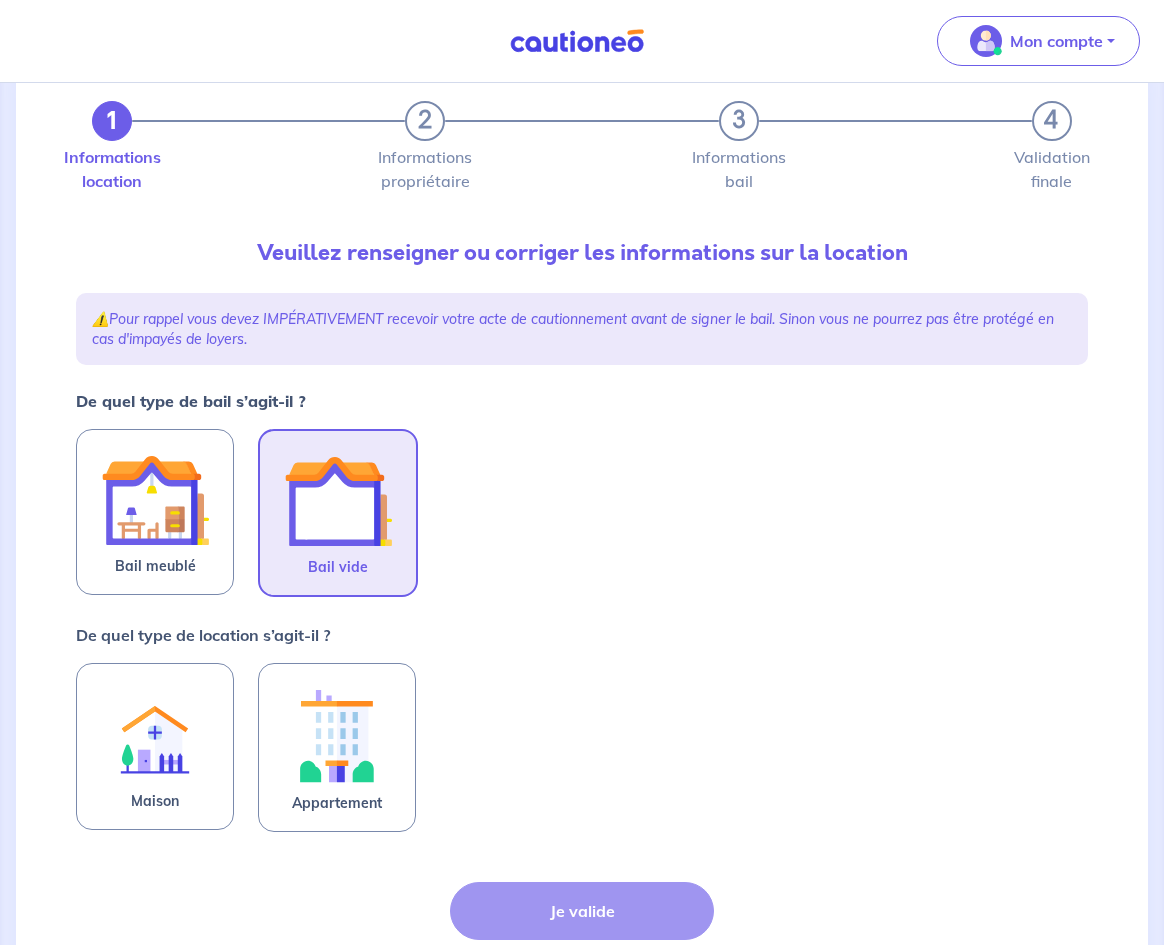 scroll, scrollTop: 200, scrollLeft: 0, axis: vertical 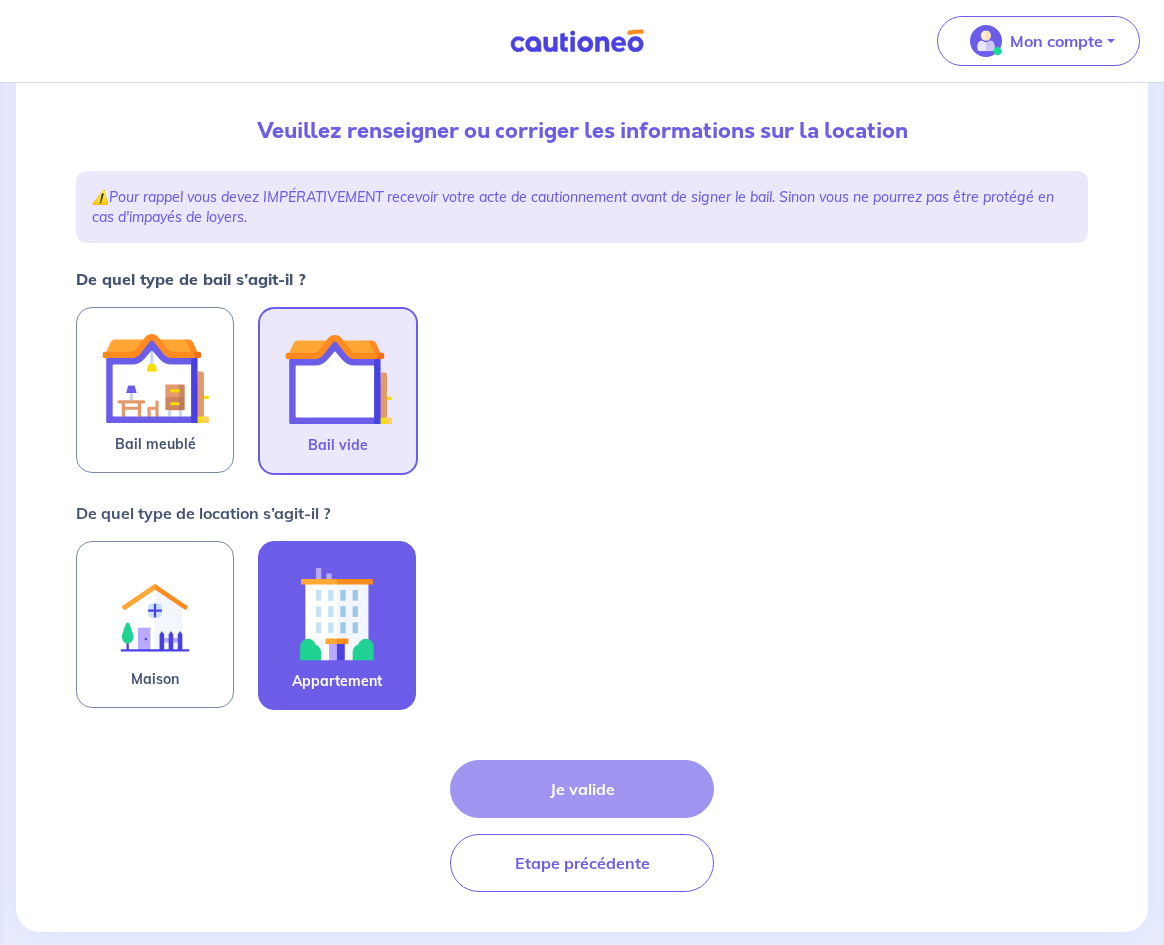 click at bounding box center (337, 613) 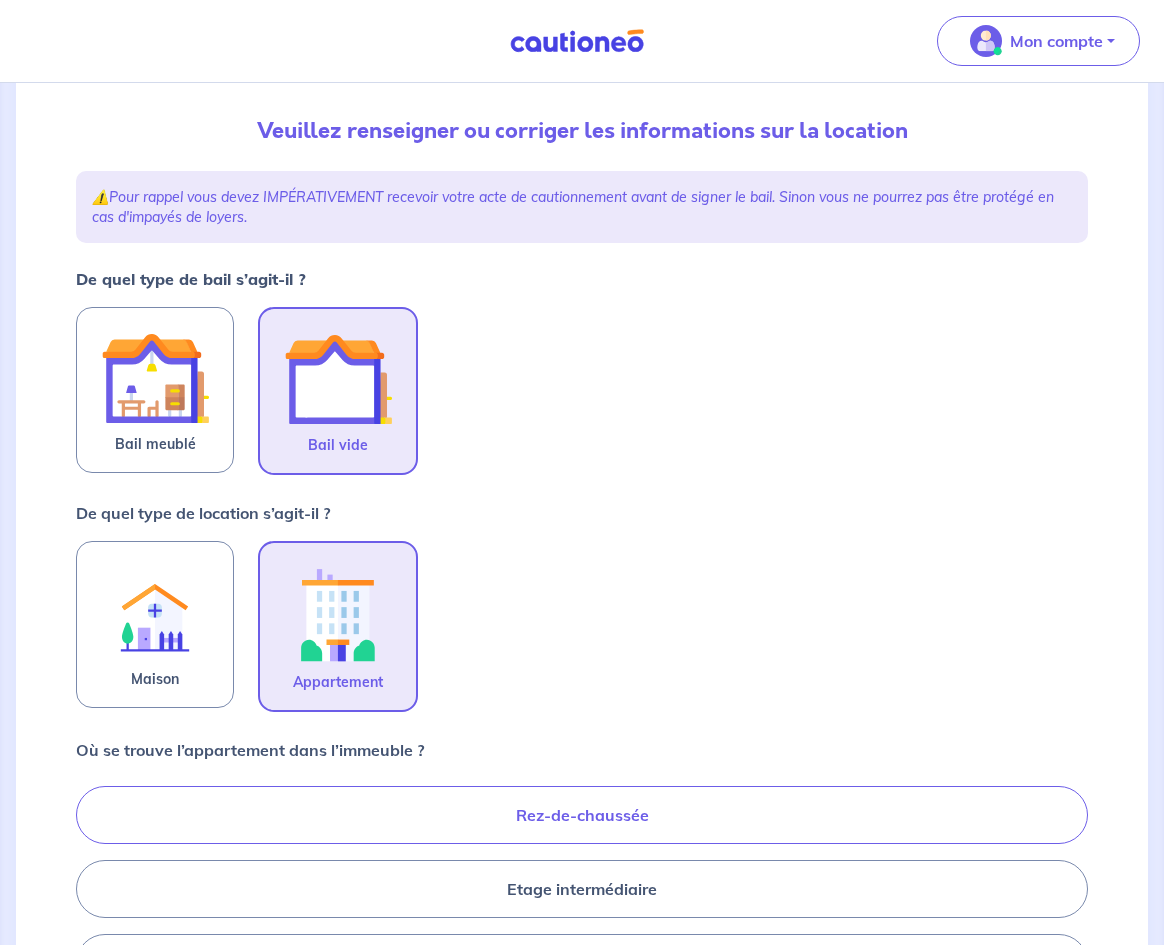 click on "Rez-de-chaussée" at bounding box center [582, 815] 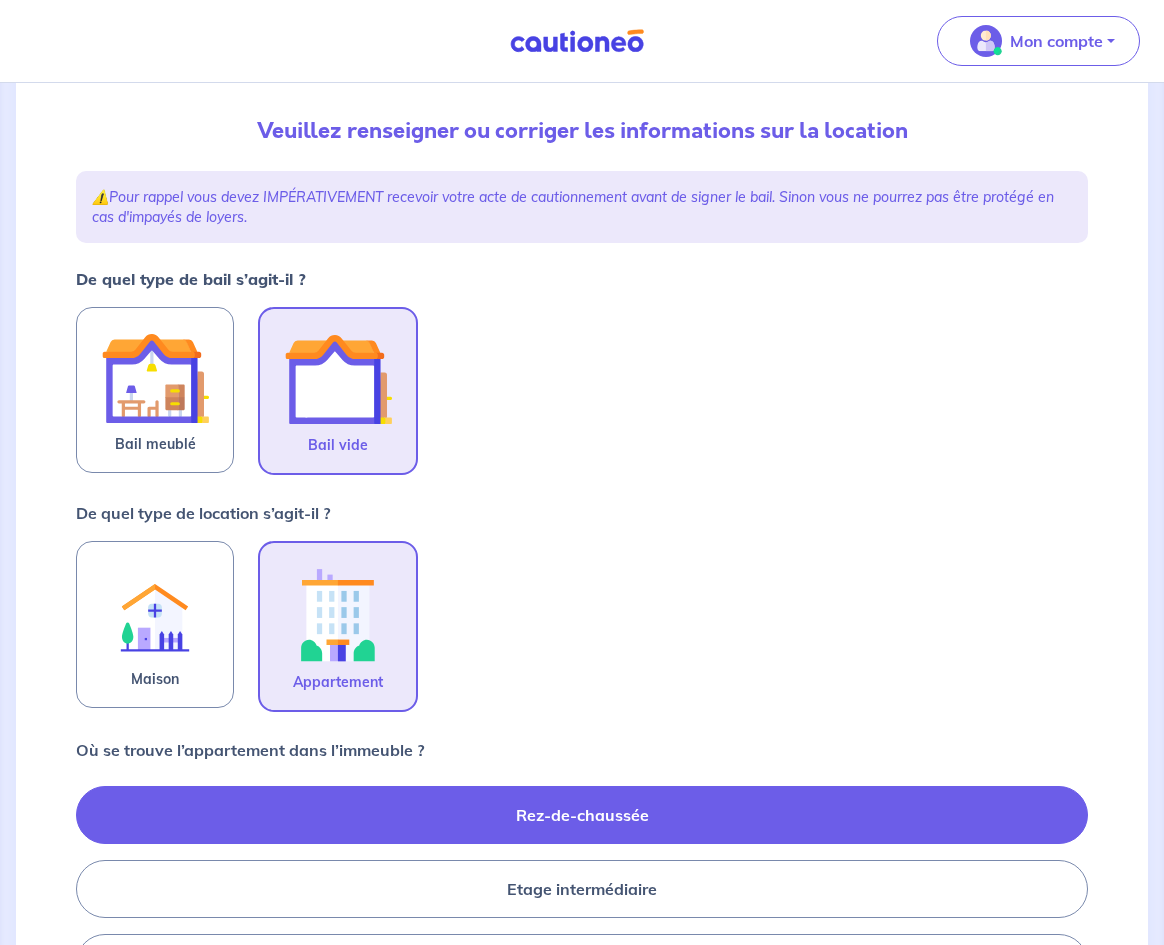 radio on "true" 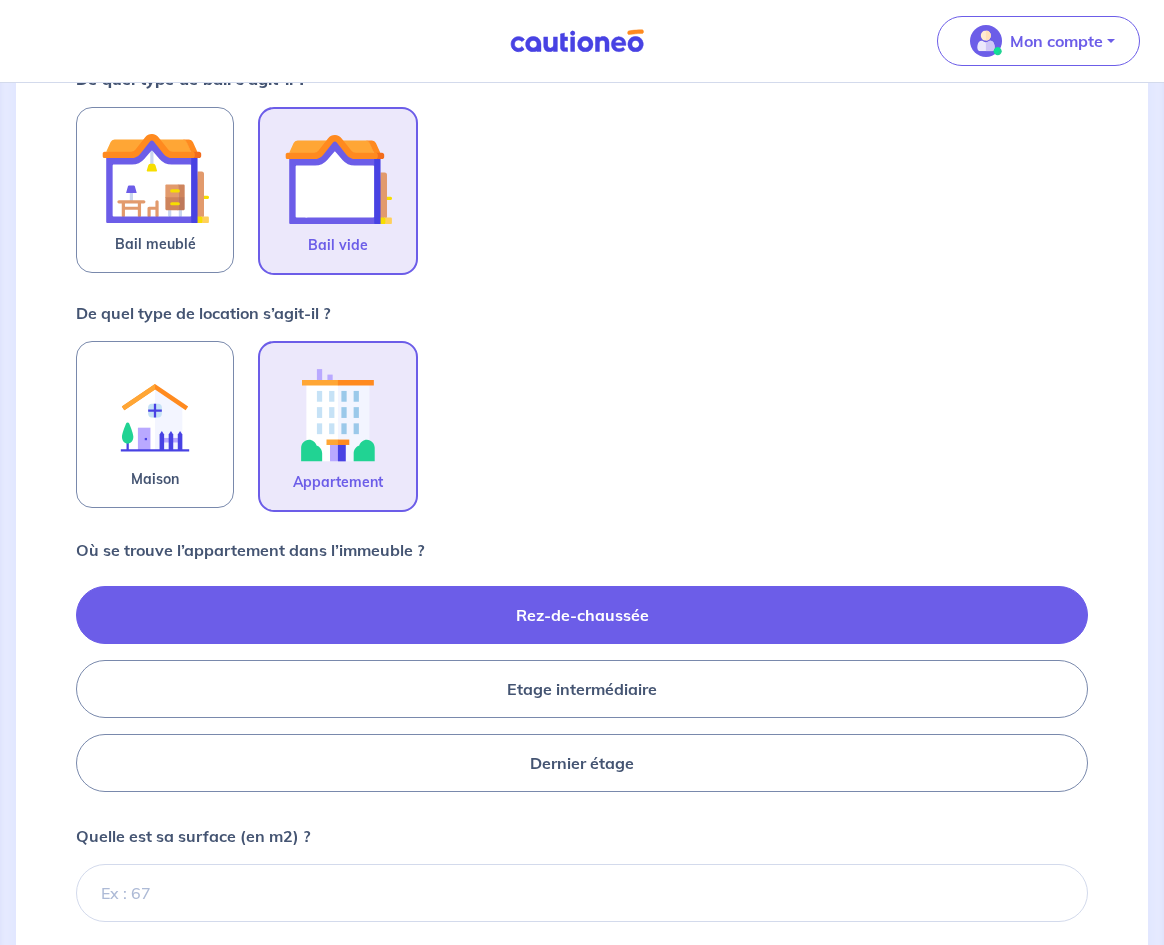 scroll, scrollTop: 700, scrollLeft: 0, axis: vertical 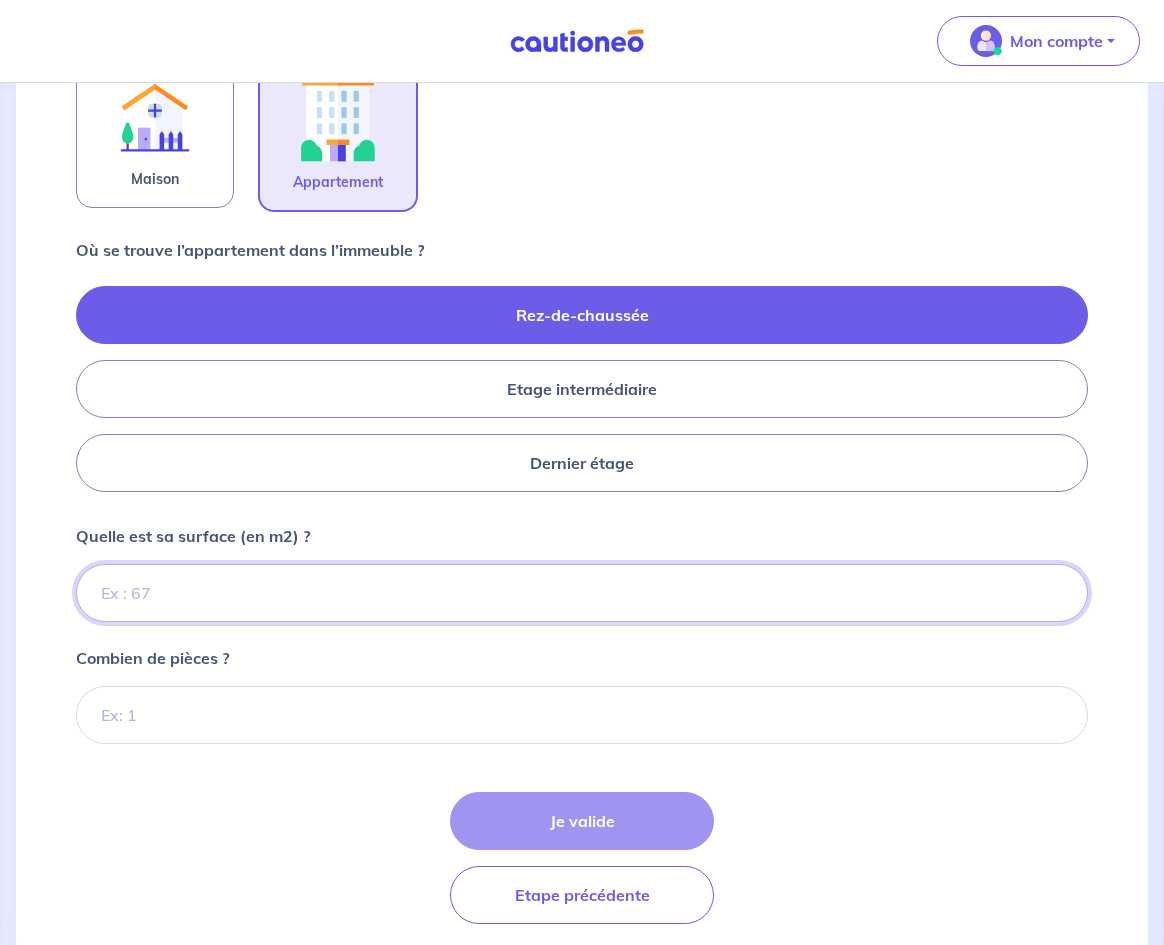 click on "Quelle est sa surface (en m2) ?" at bounding box center (582, 593) 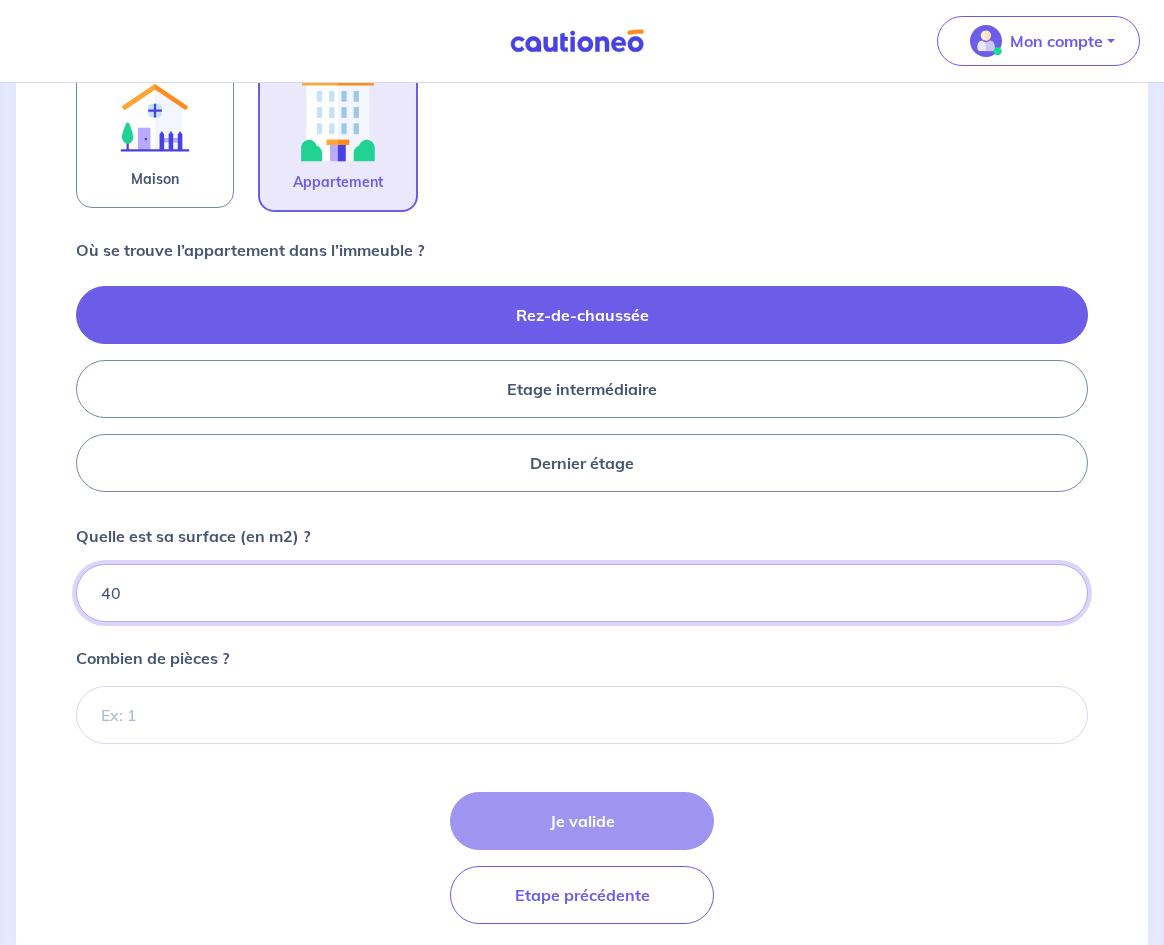 type on "40" 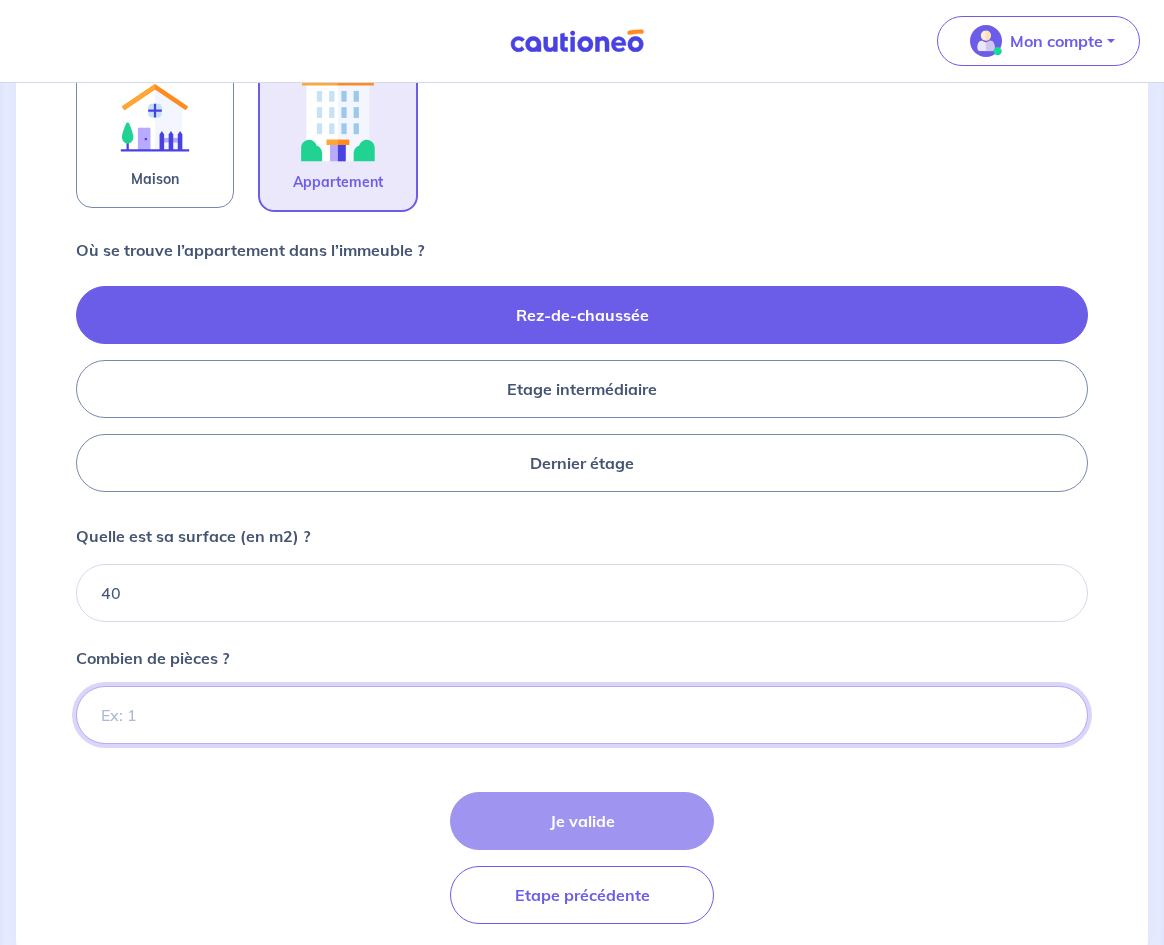 click on "Combien de pièces ?" at bounding box center [582, 715] 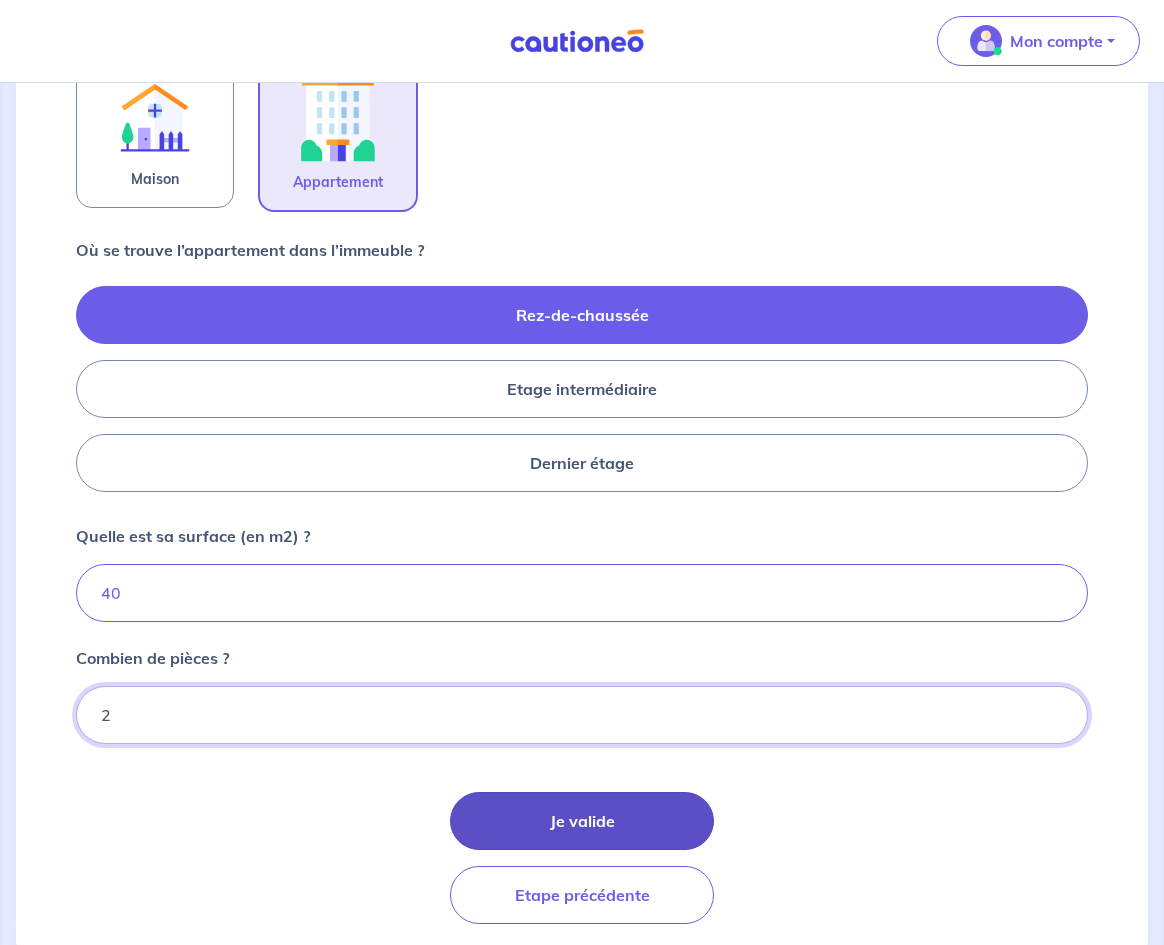 type on "2" 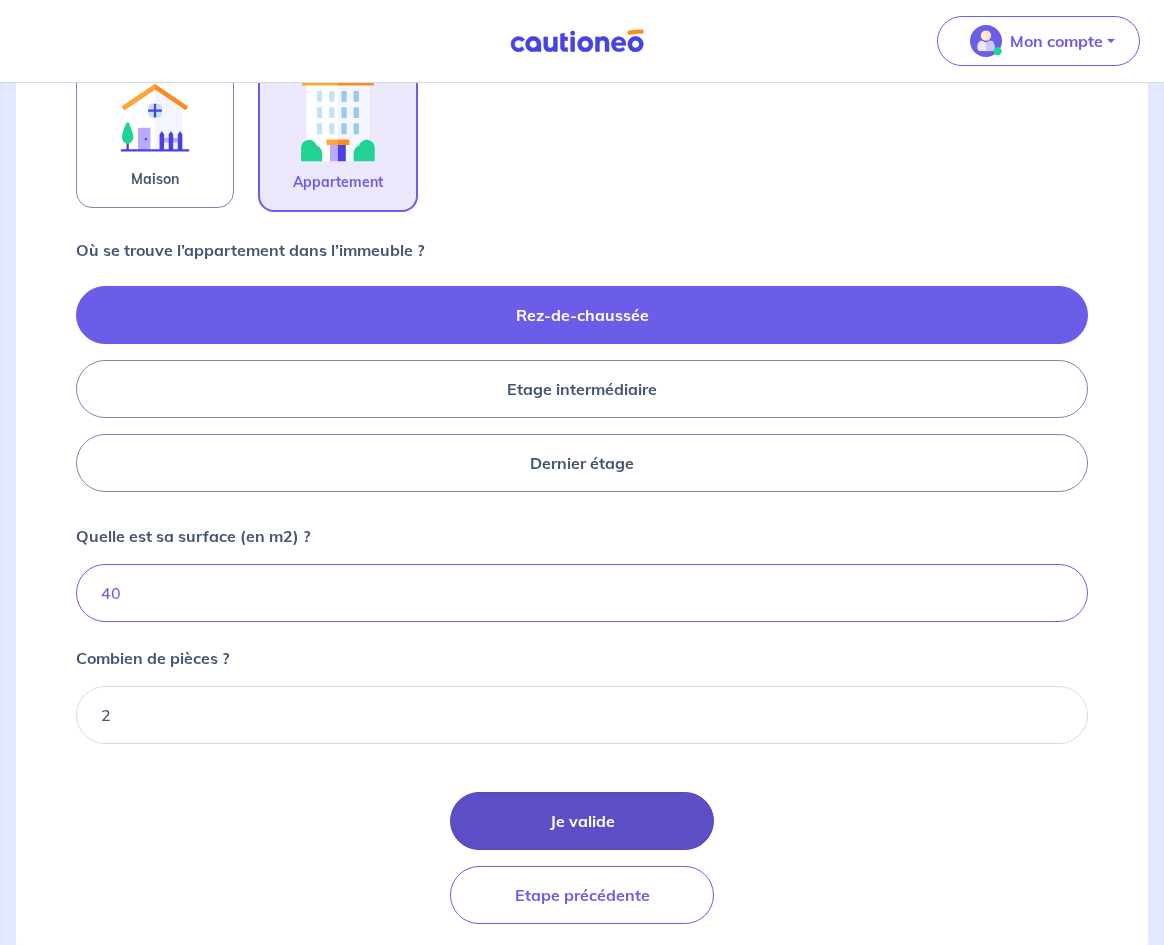 click on "Je valide" at bounding box center (582, 821) 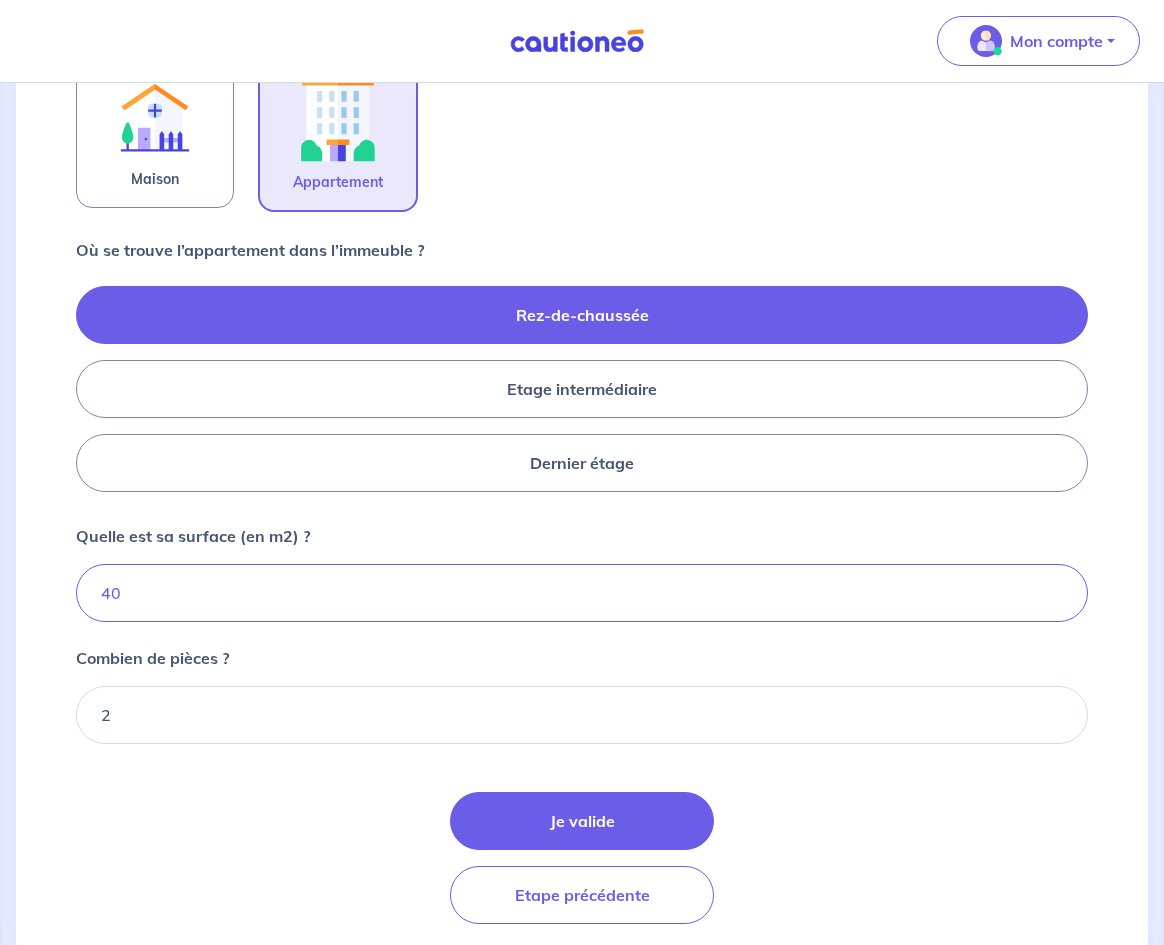 scroll, scrollTop: 0, scrollLeft: 0, axis: both 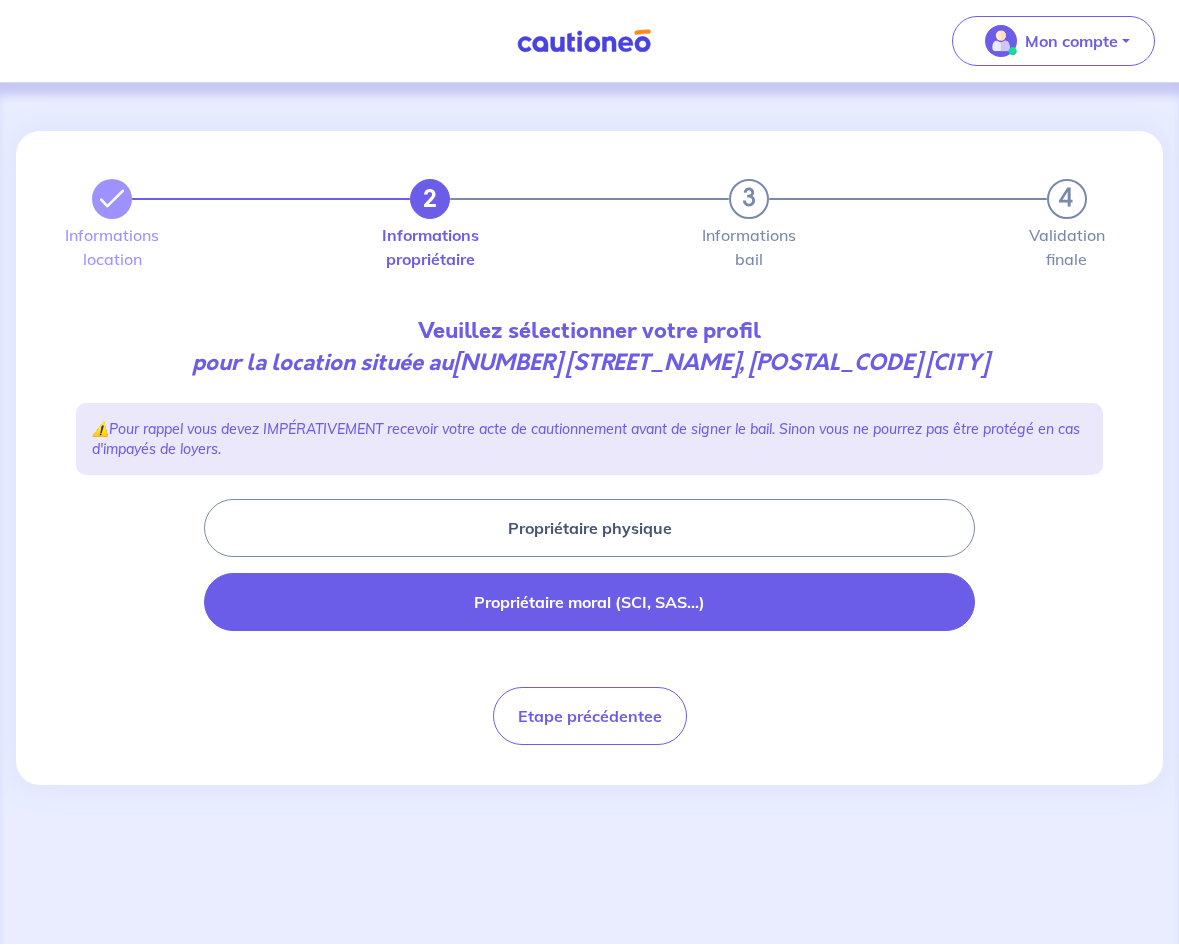 click on "Propriétaire moral  (SCI, SAS...)" at bounding box center (589, 602) 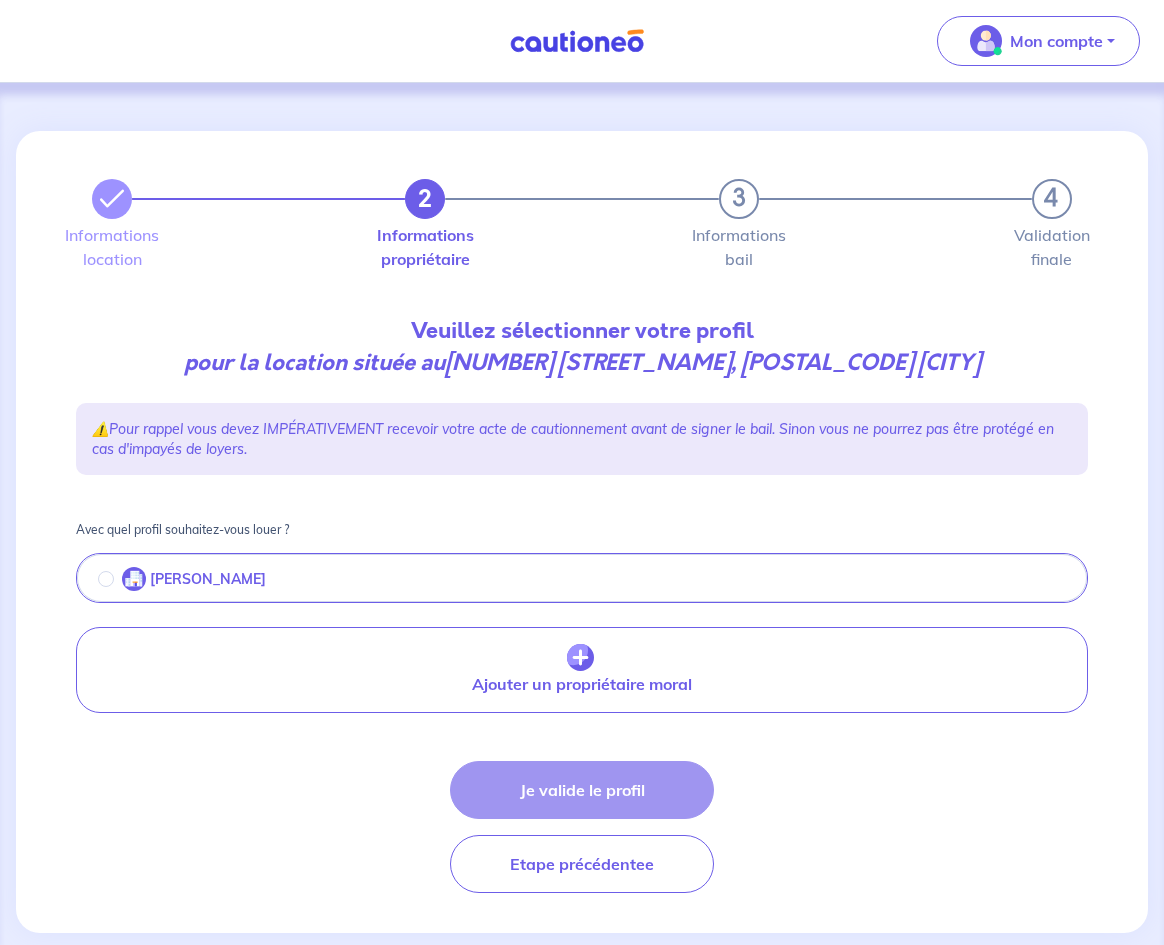 click on "[PERSON_NAME]" at bounding box center (582, 580) 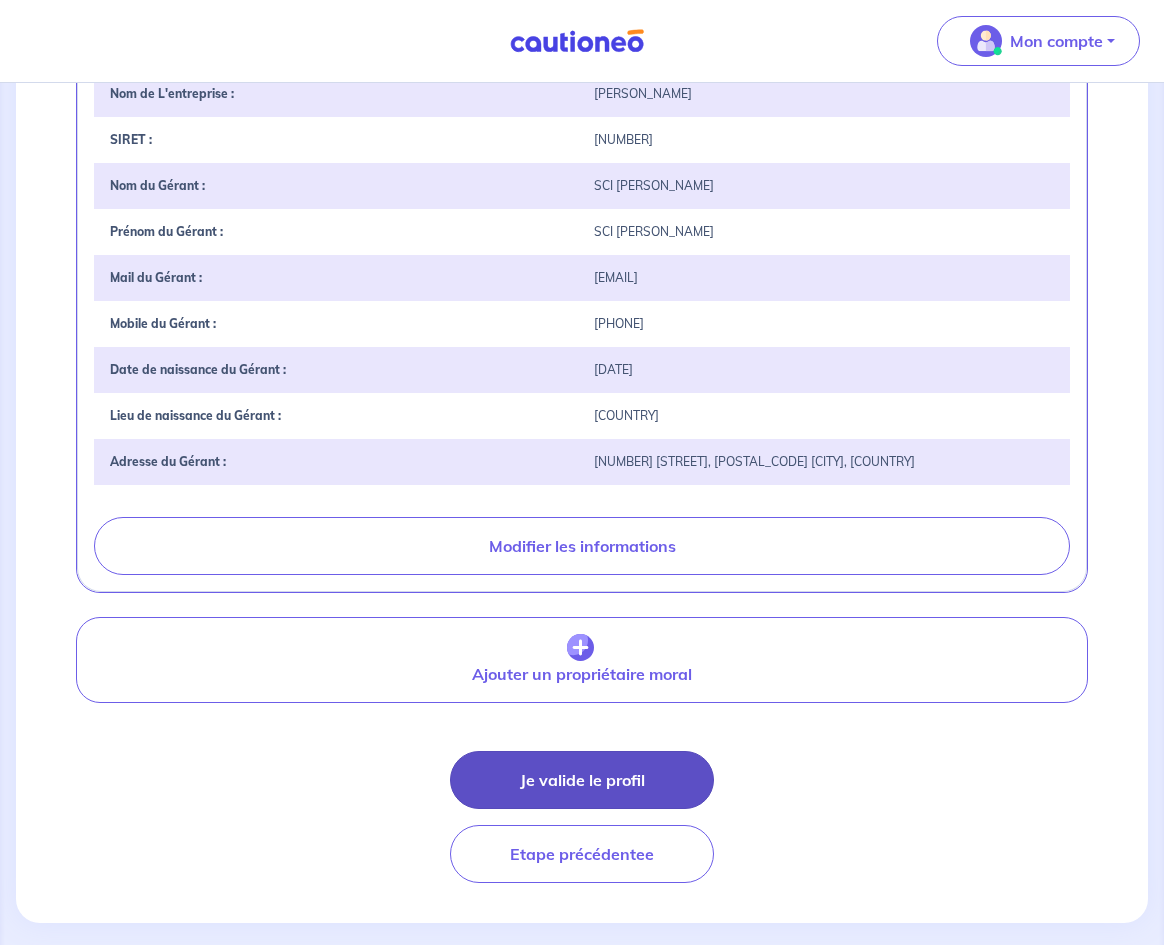 scroll, scrollTop: 572, scrollLeft: 0, axis: vertical 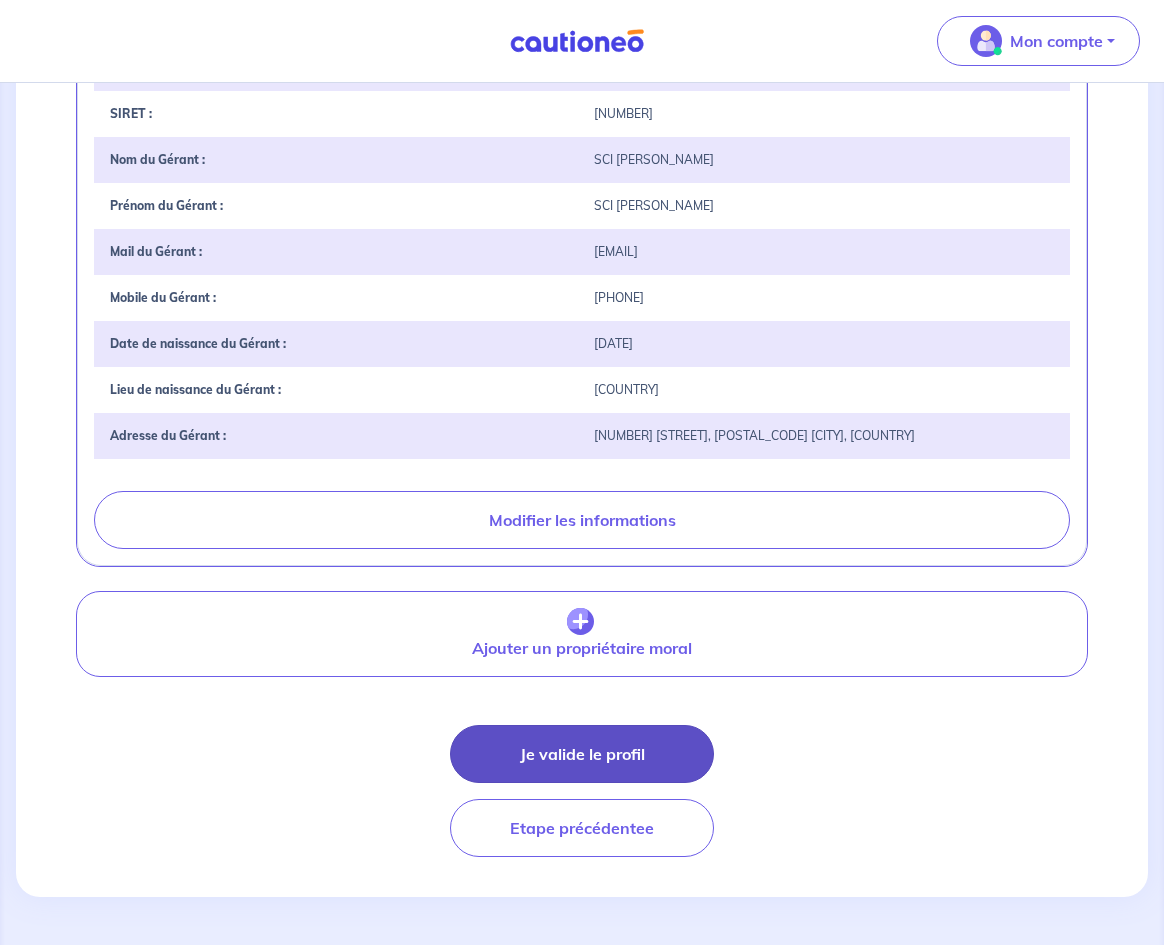 click on "Je valide le profil" at bounding box center (582, 754) 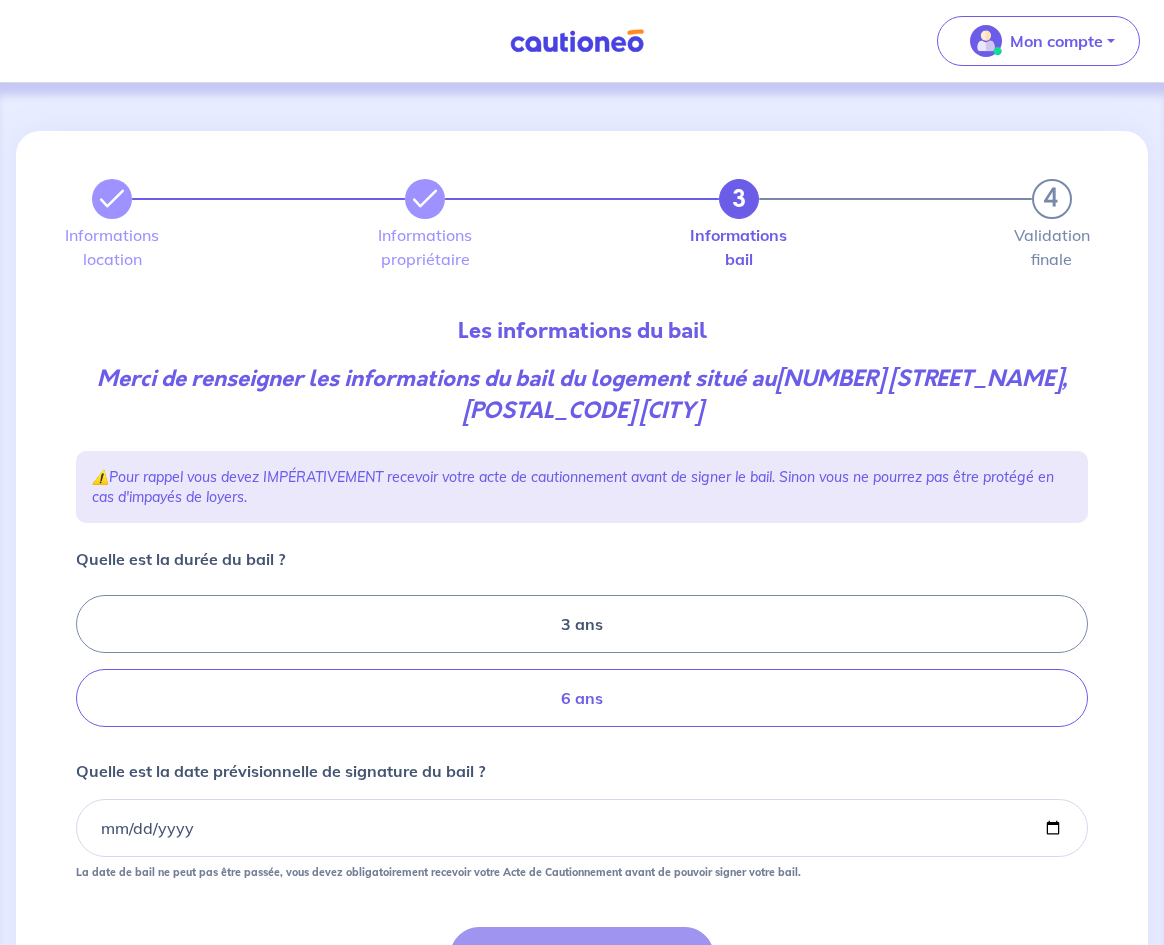 click on "6 ans" at bounding box center [582, 698] 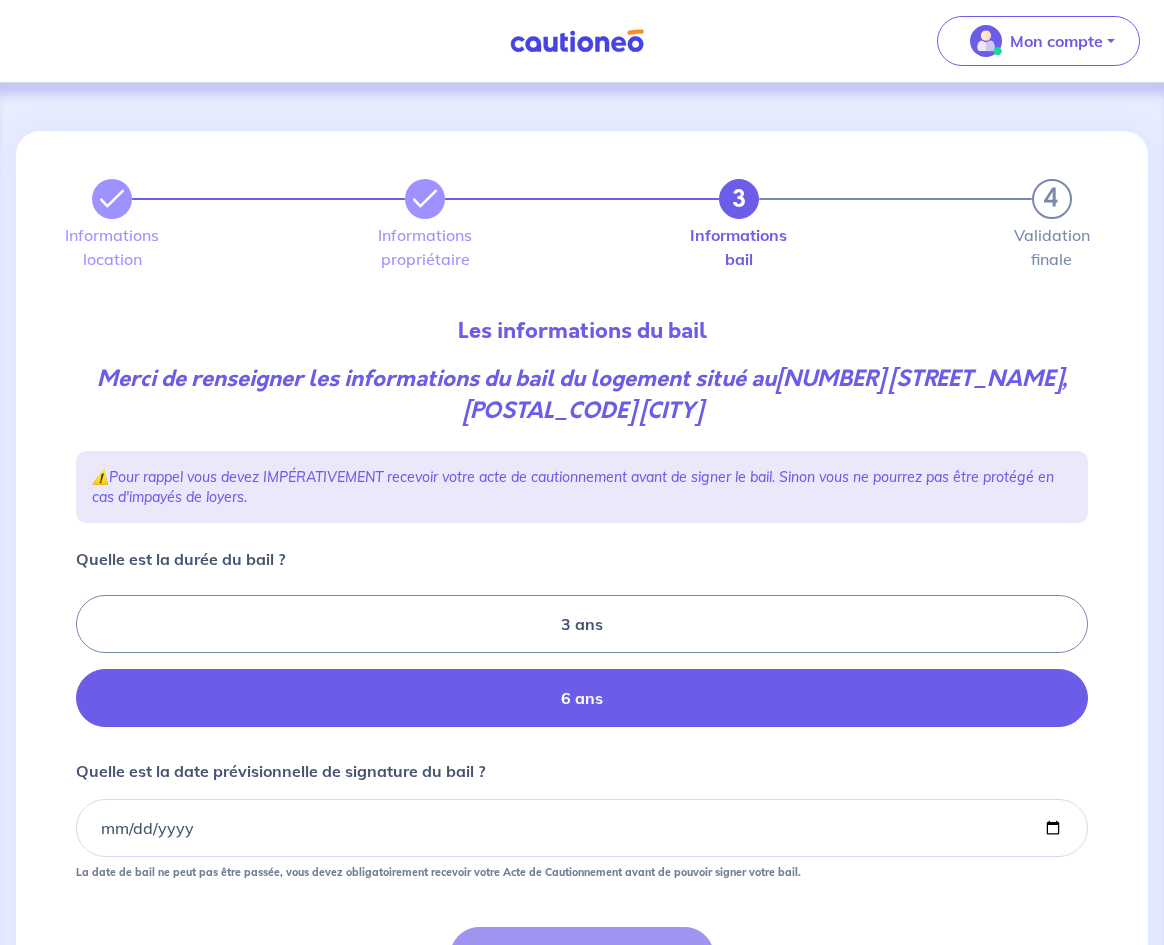 radio on "true" 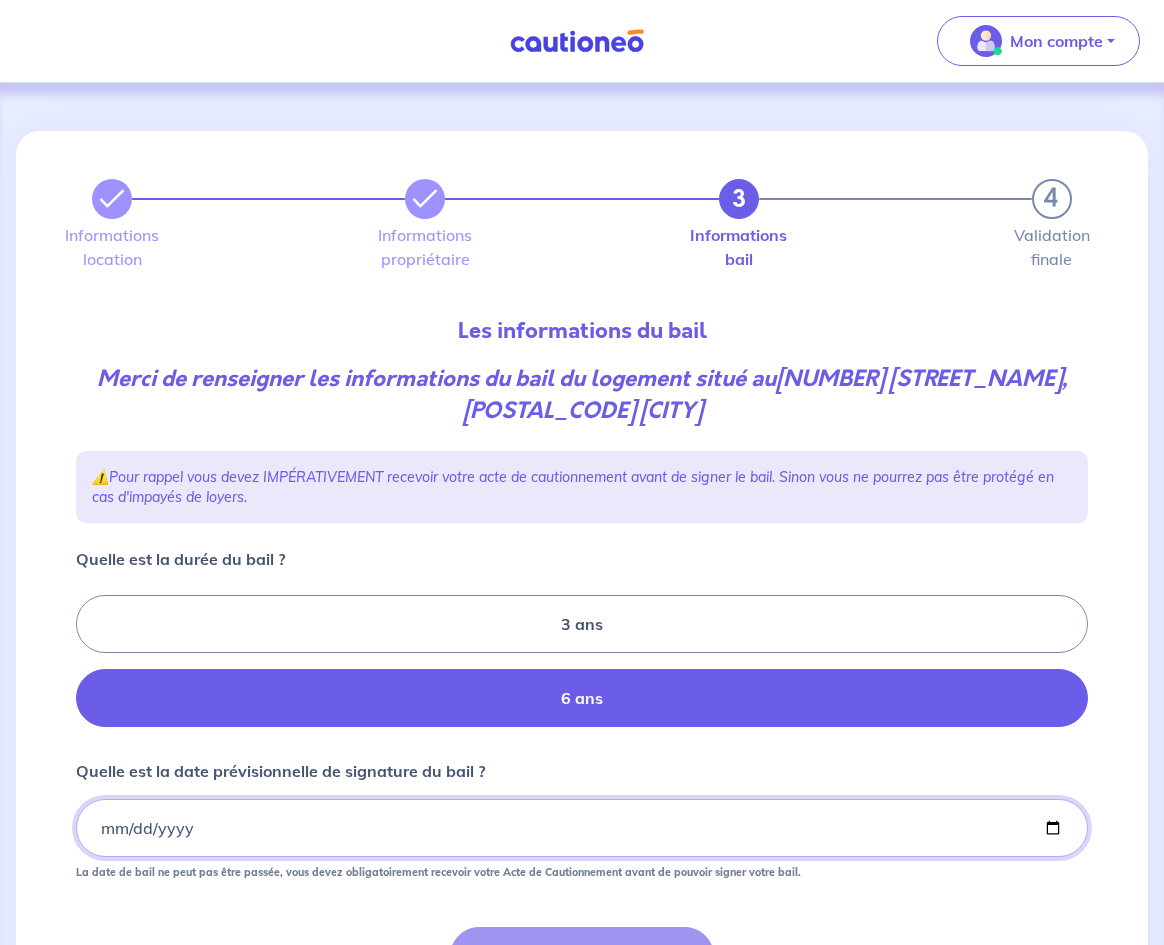 click on "Quelle est la date prévisionnelle de signature du bail ?" at bounding box center [582, 828] 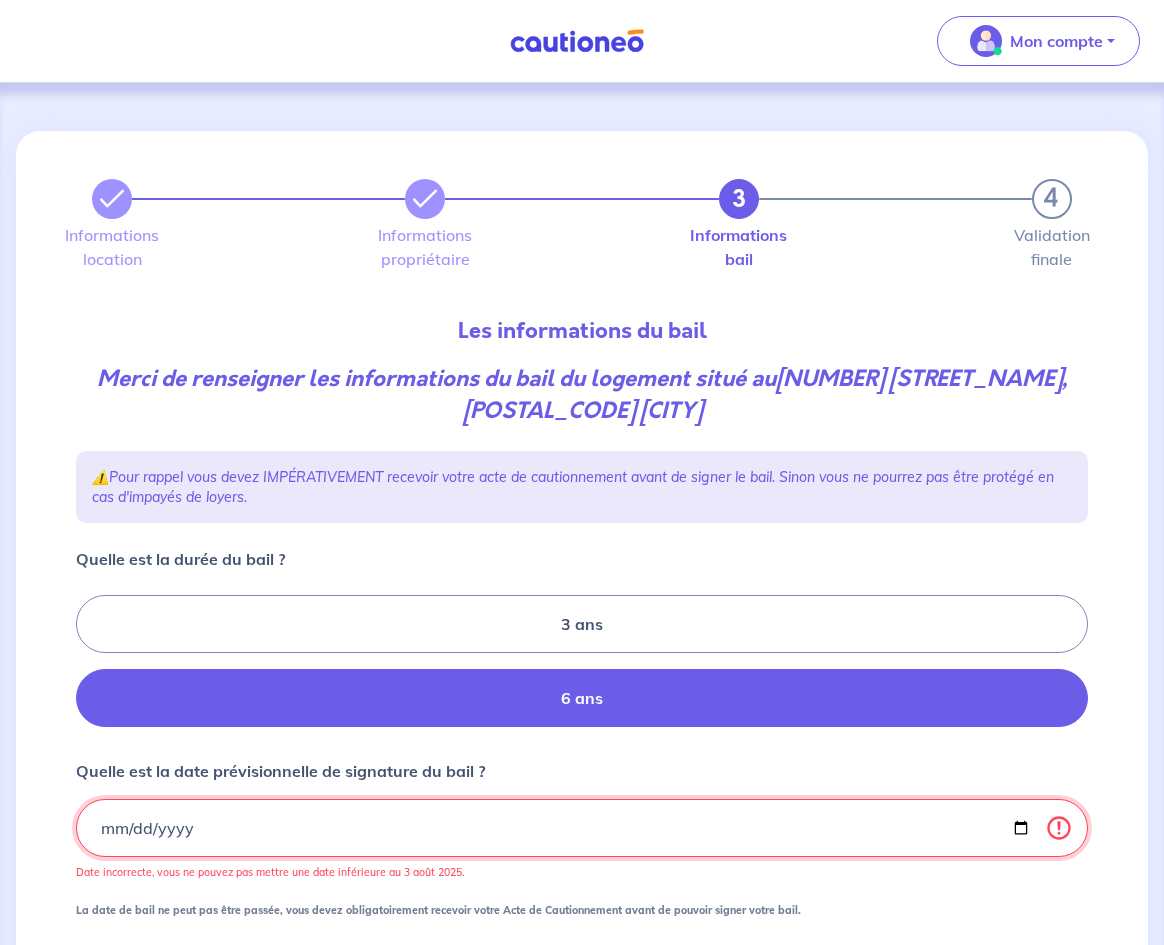 type on "[DATE]" 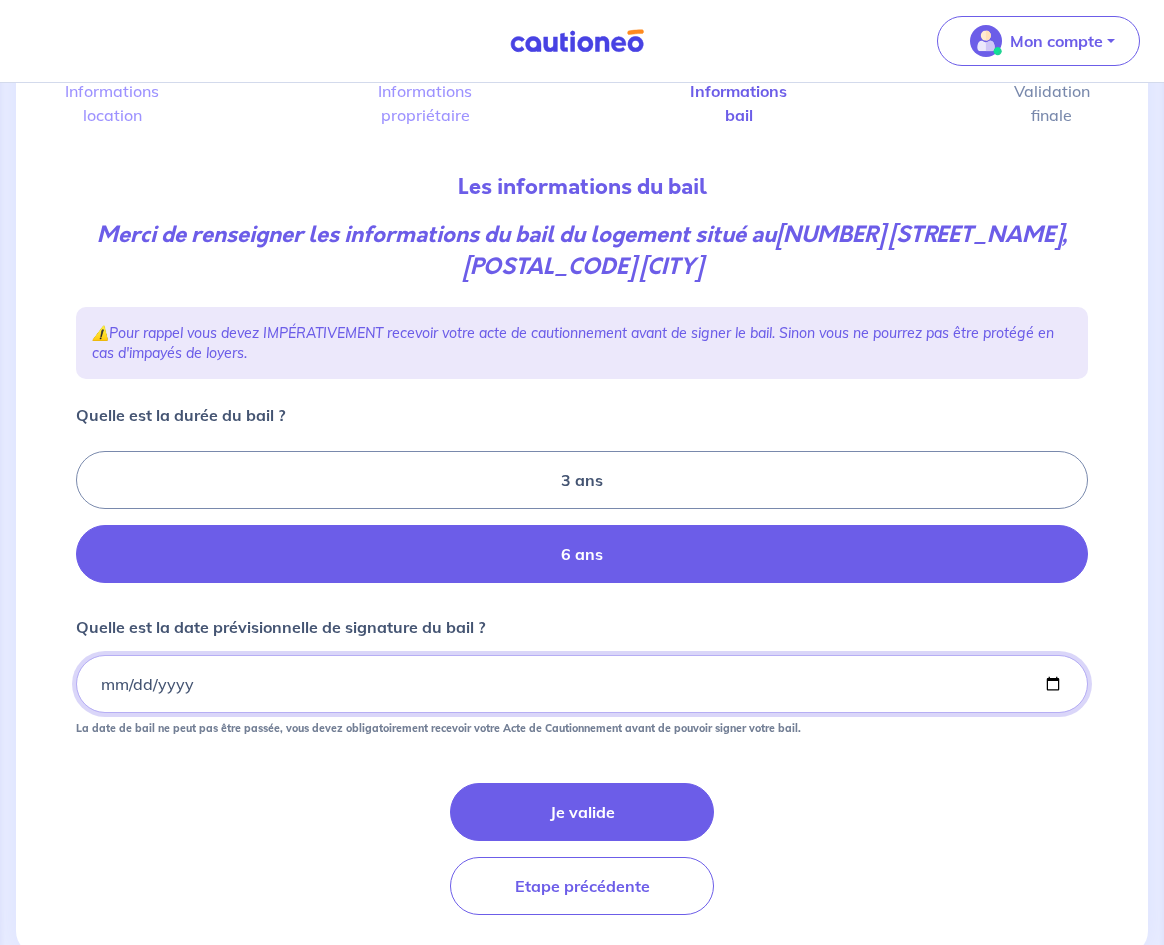 scroll, scrollTop: 202, scrollLeft: 0, axis: vertical 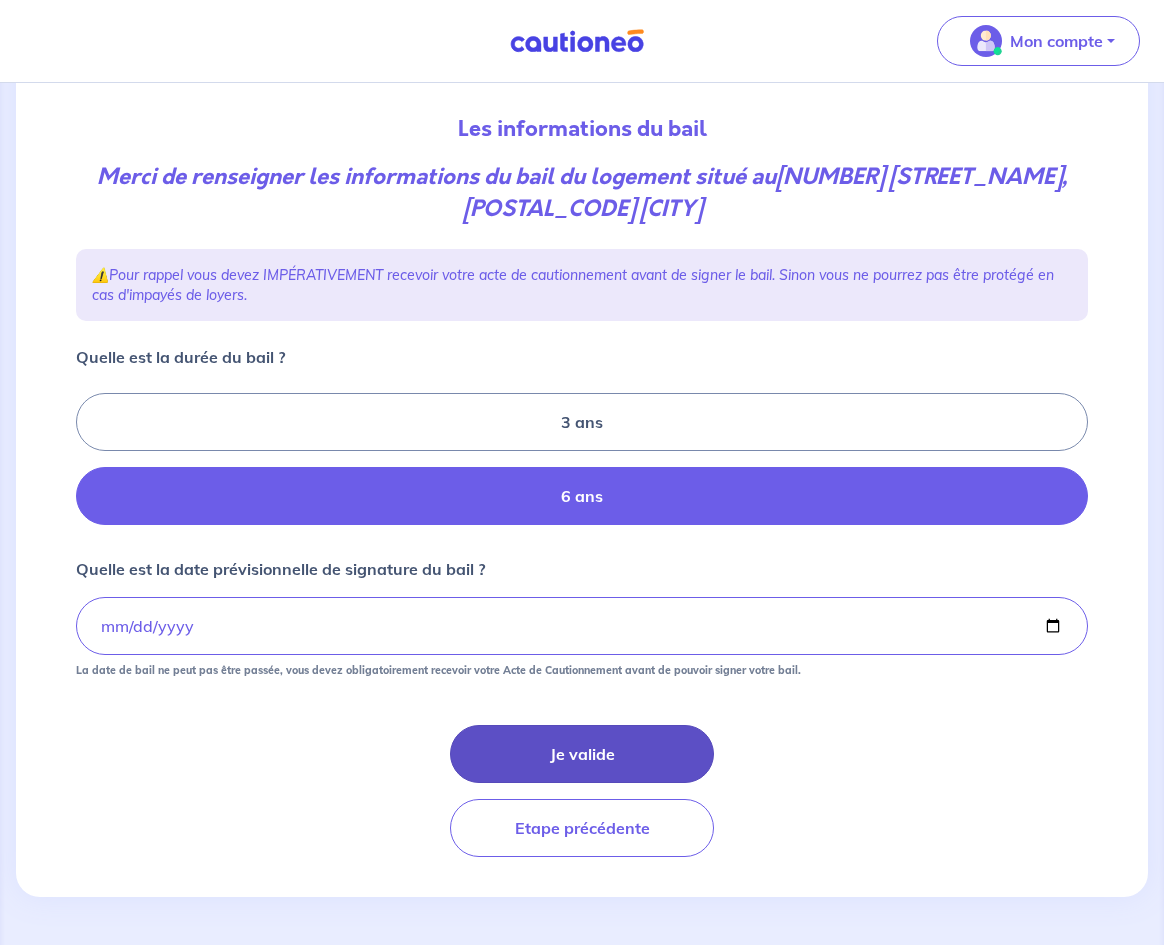 click on "Je valide" at bounding box center (582, 754) 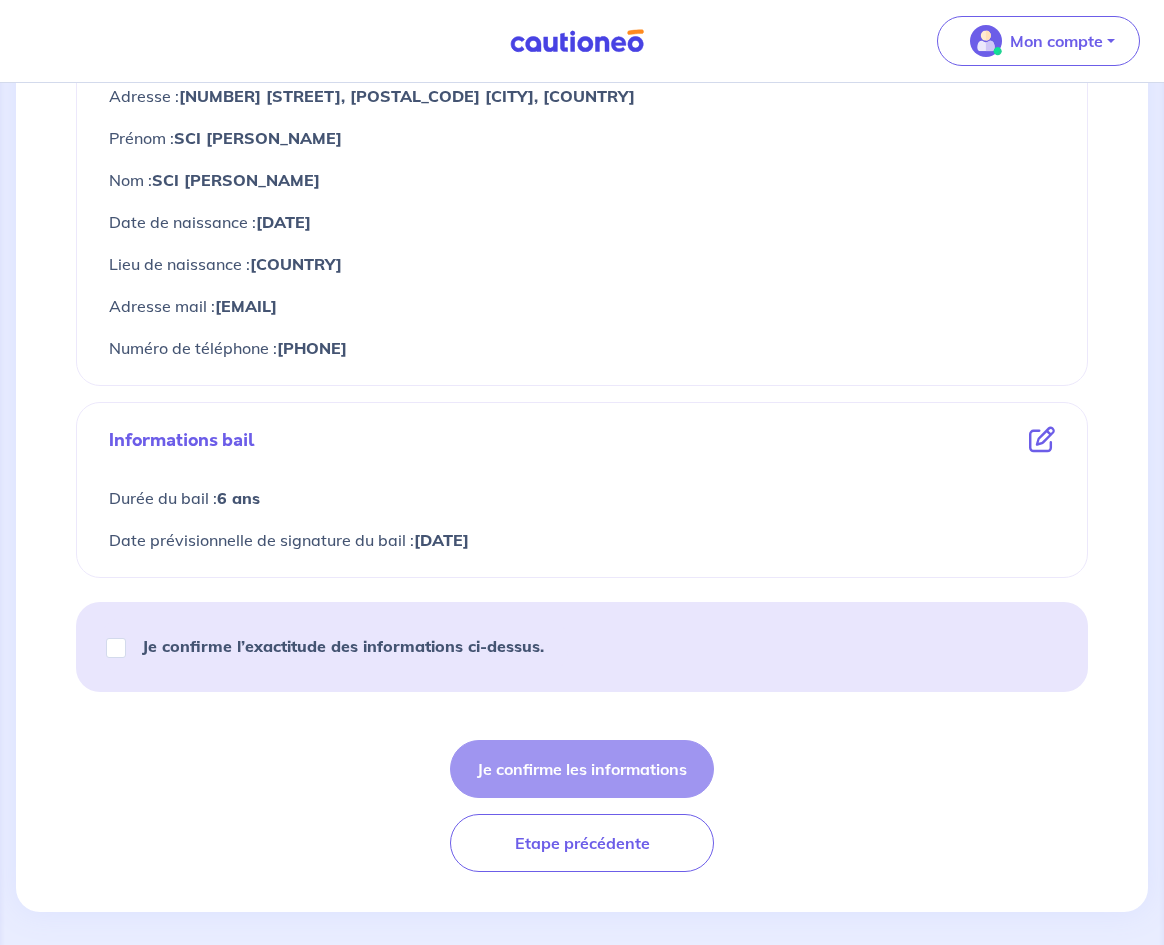 scroll, scrollTop: 942, scrollLeft: 0, axis: vertical 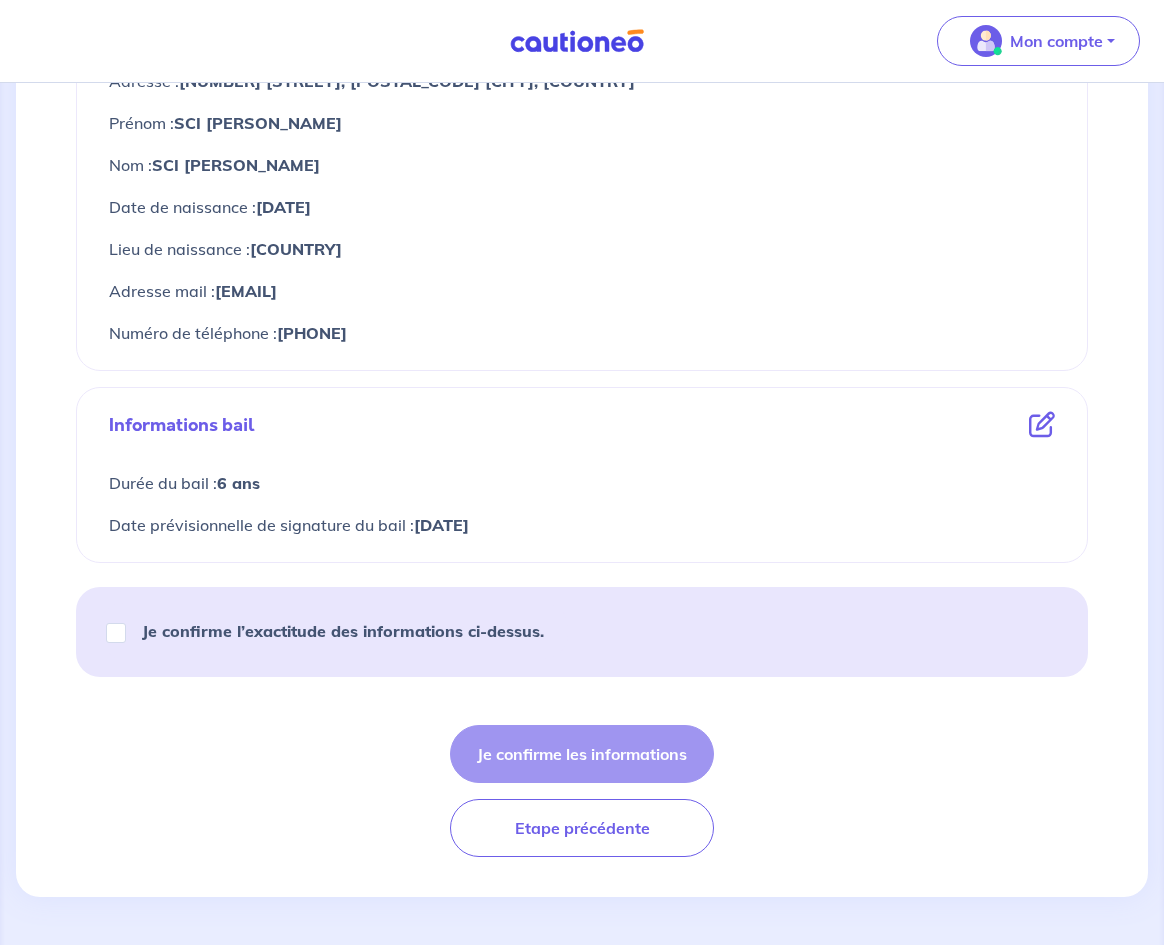 click on "Je confirme l’exactitude des informations ci-dessus." at bounding box center (343, 631) 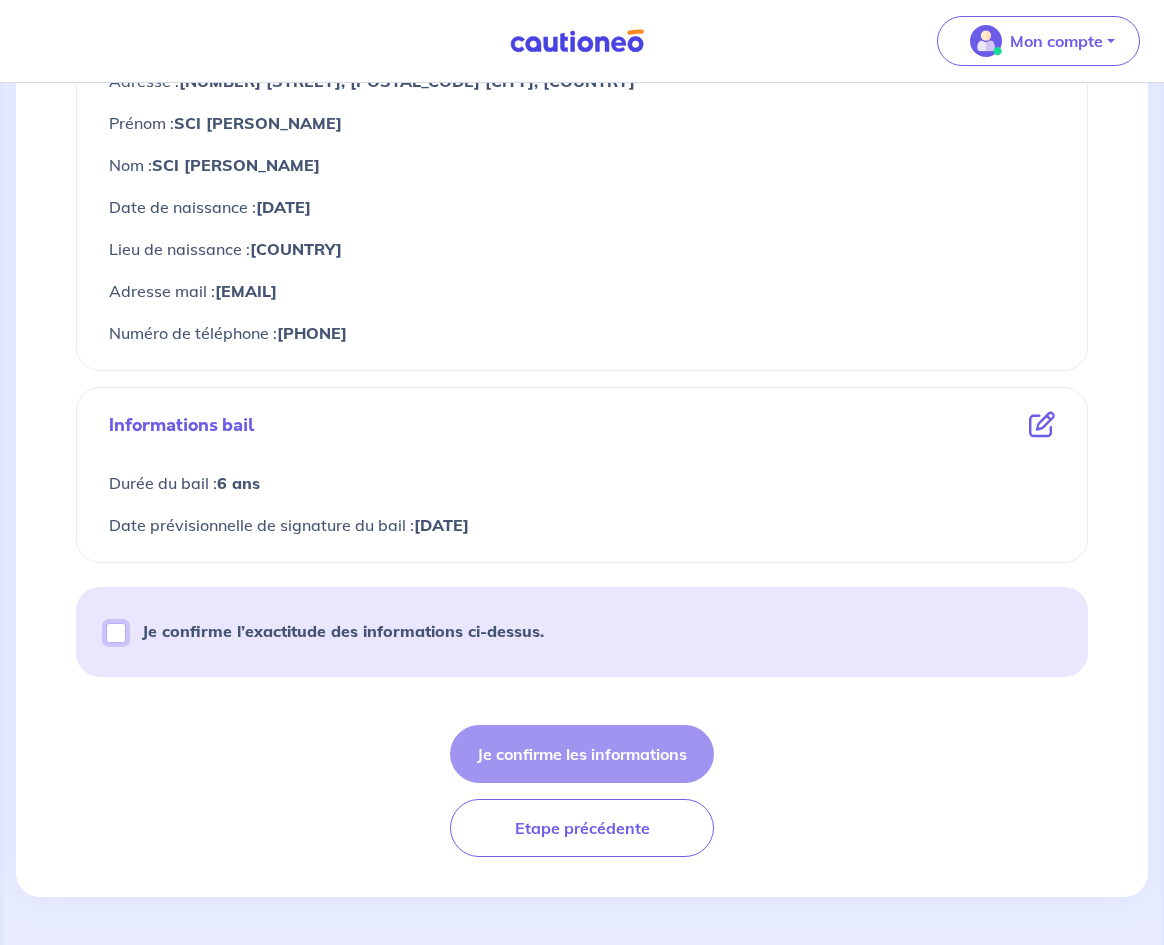 checkbox on "true" 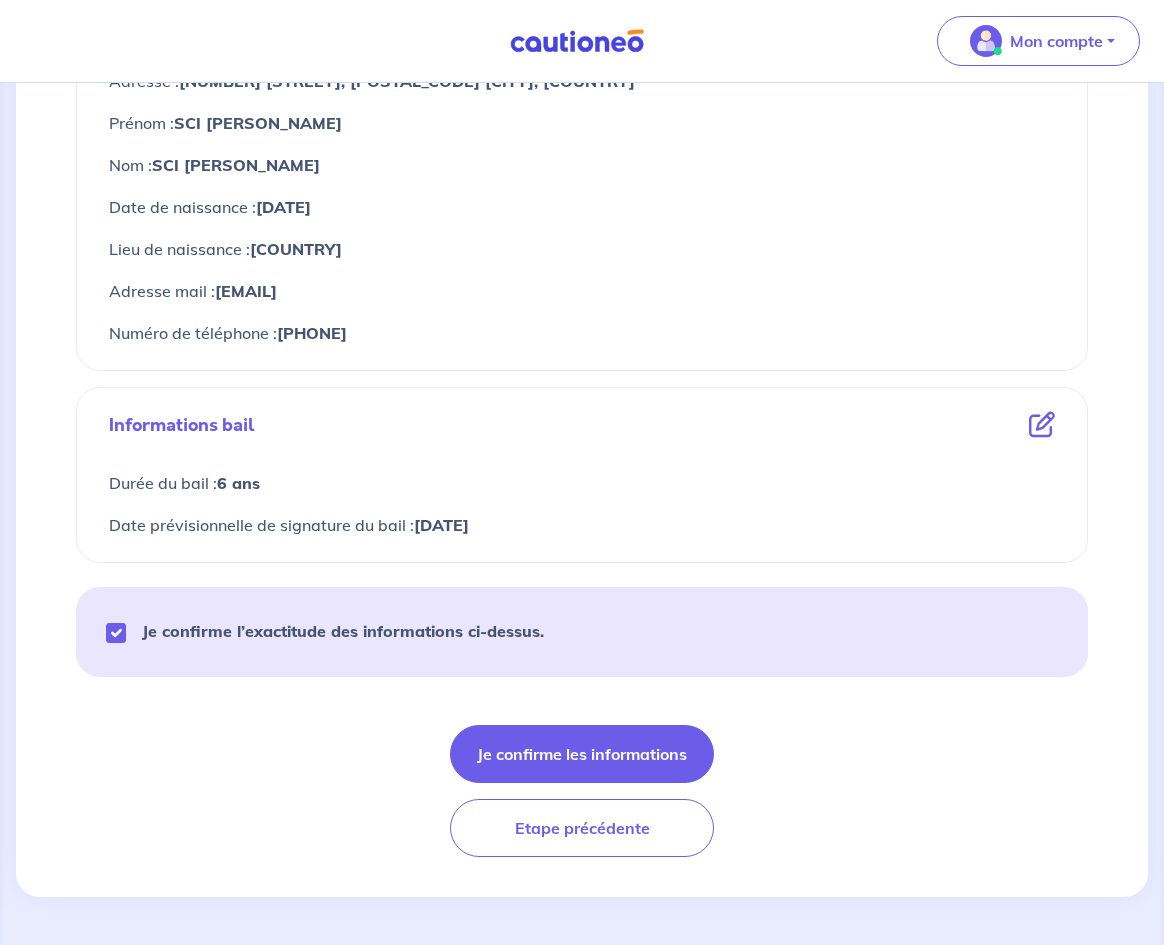 click on "Je confirme les informations Etape précédente" at bounding box center [582, 791] 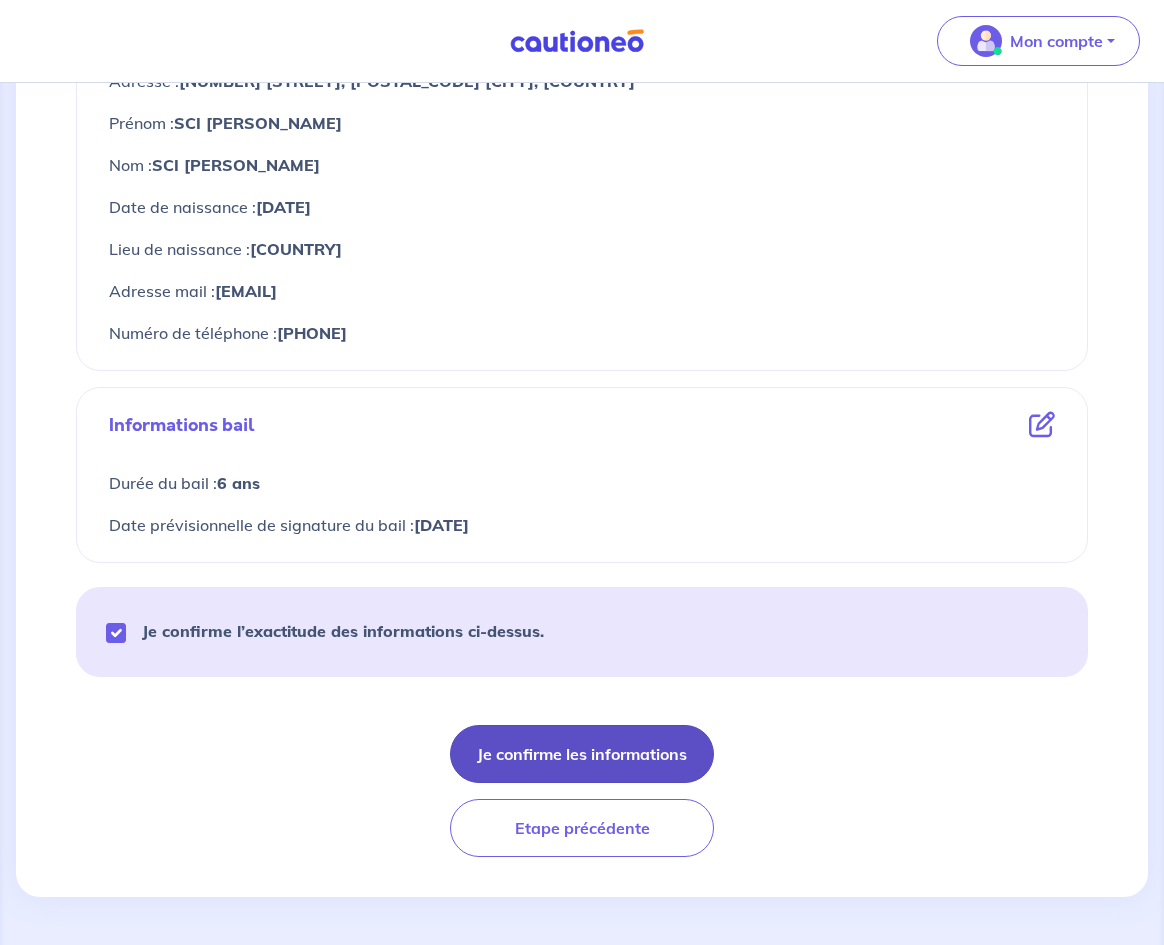 click on "Je confirme les informations" at bounding box center (582, 754) 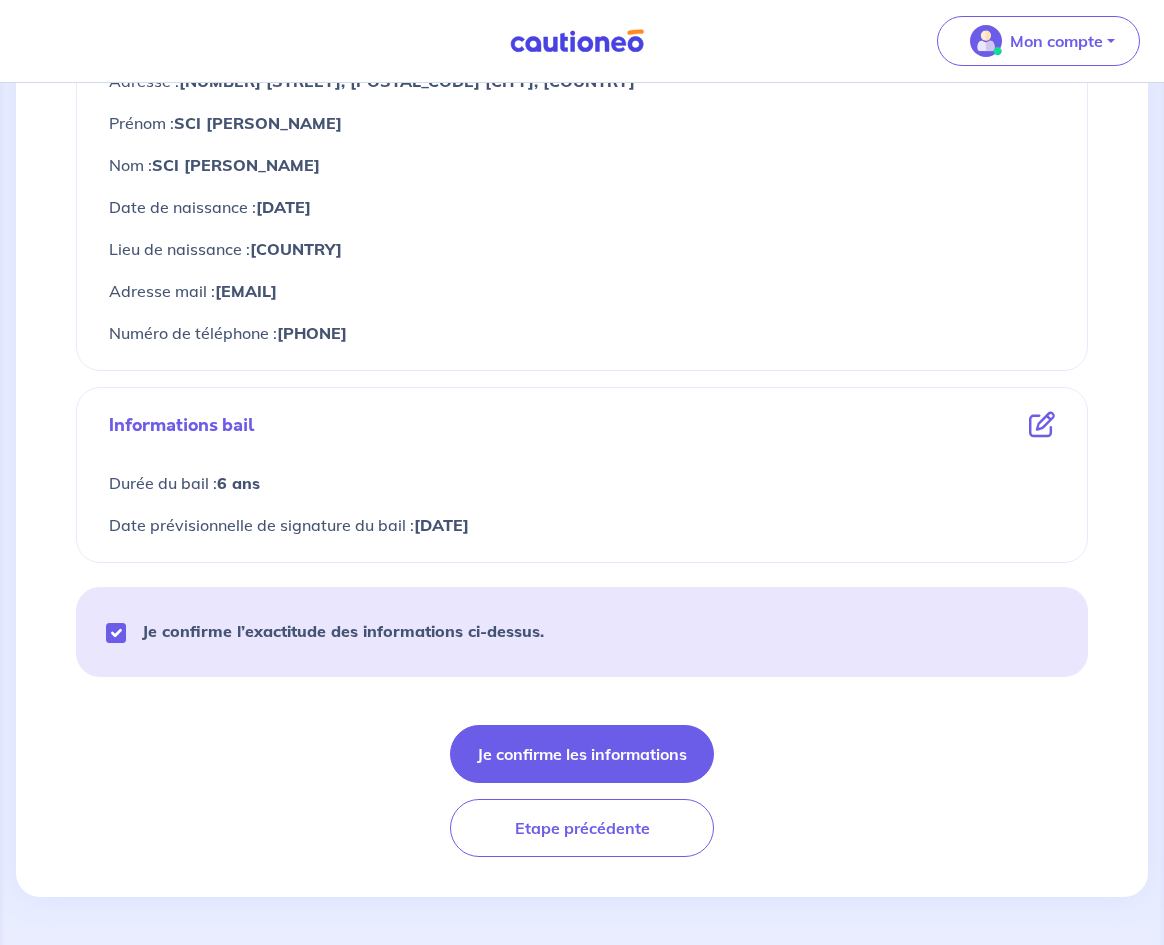 scroll, scrollTop: 0, scrollLeft: 0, axis: both 